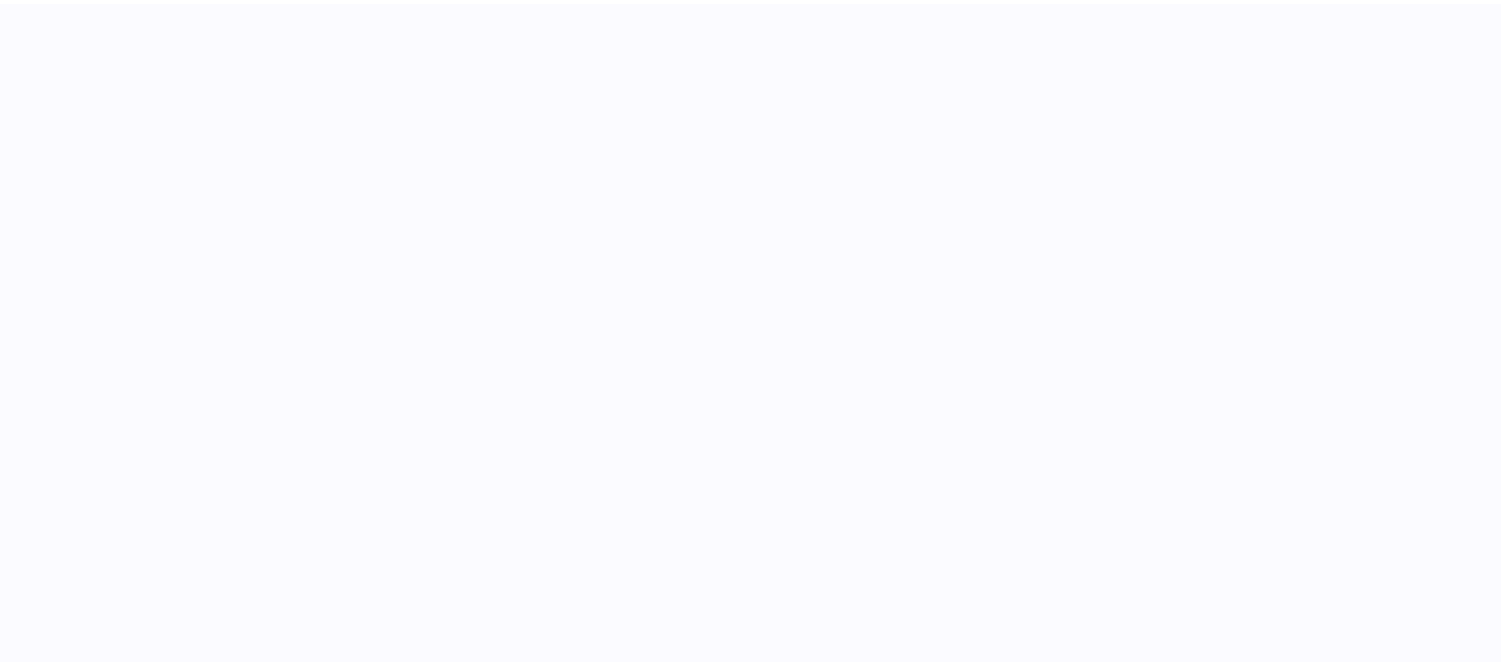 scroll, scrollTop: 0, scrollLeft: 0, axis: both 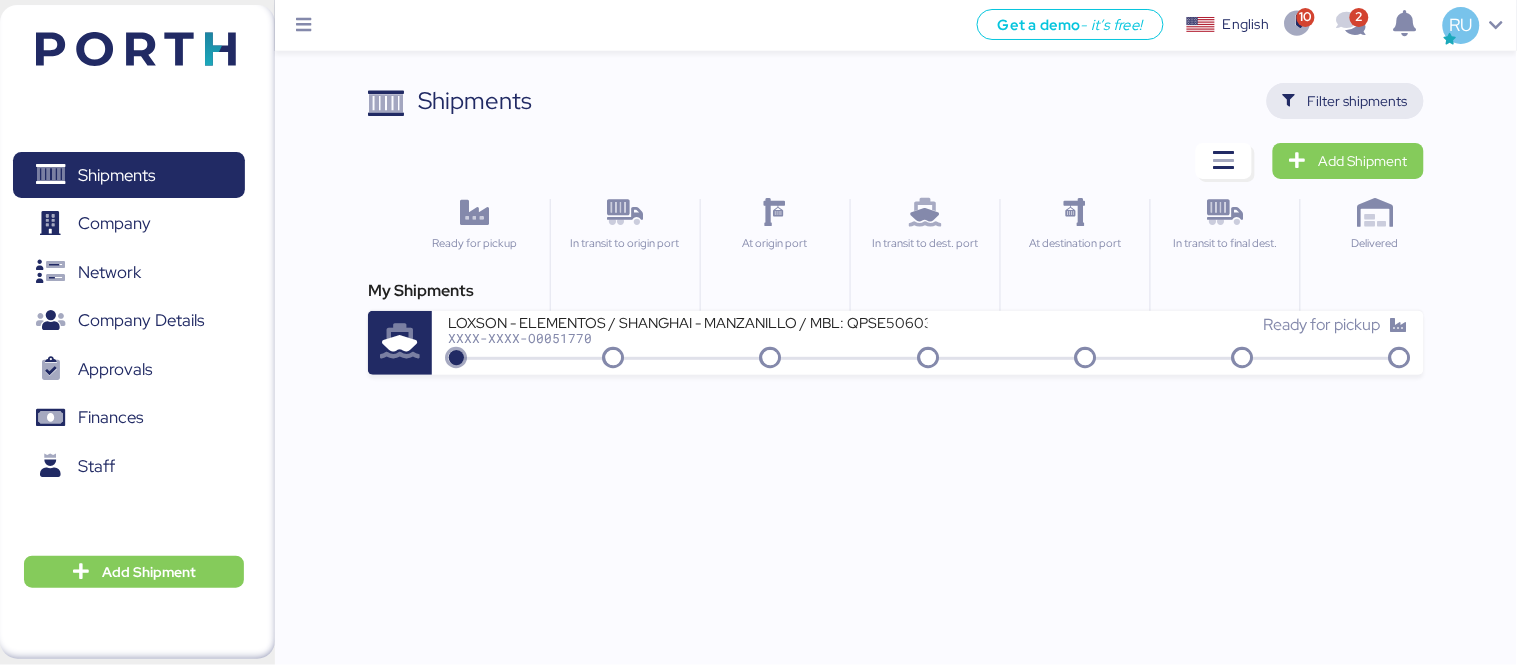 click on "Filter shipments" at bounding box center (1358, 101) 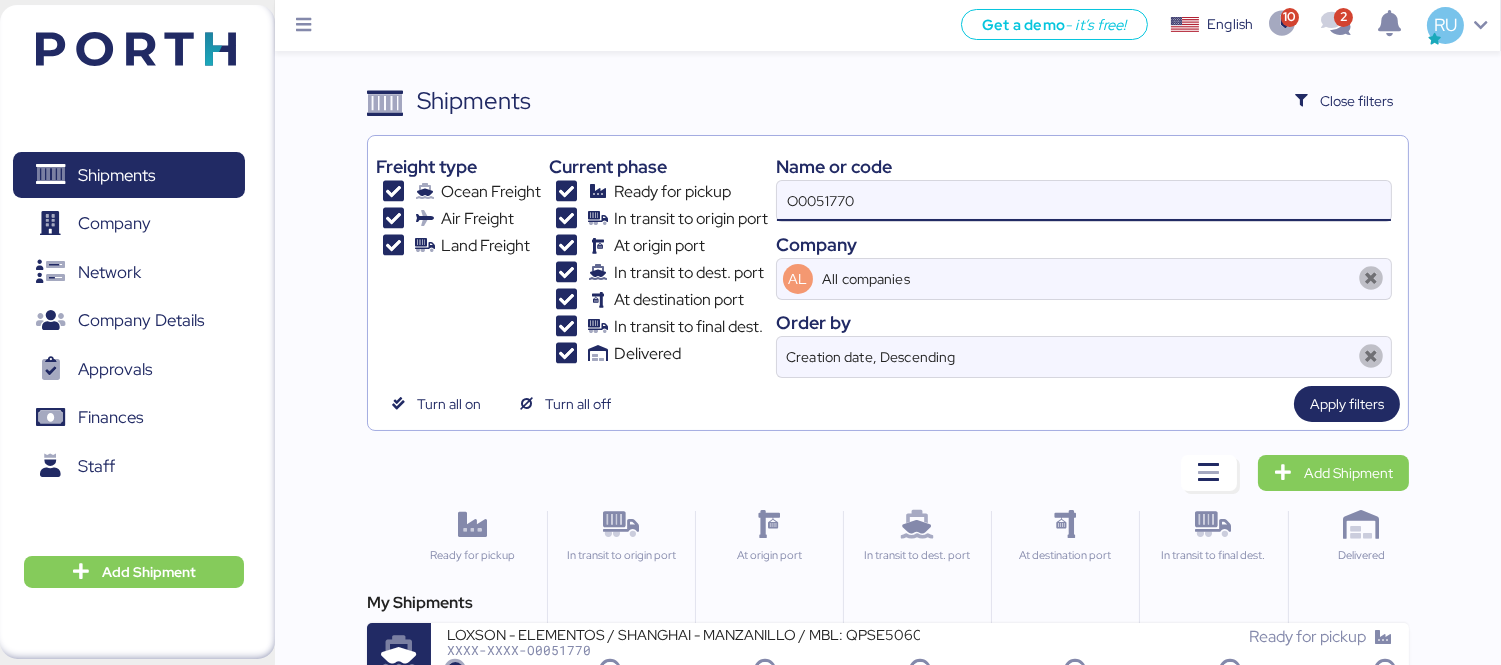 click on "O0051770" at bounding box center [1084, 201] 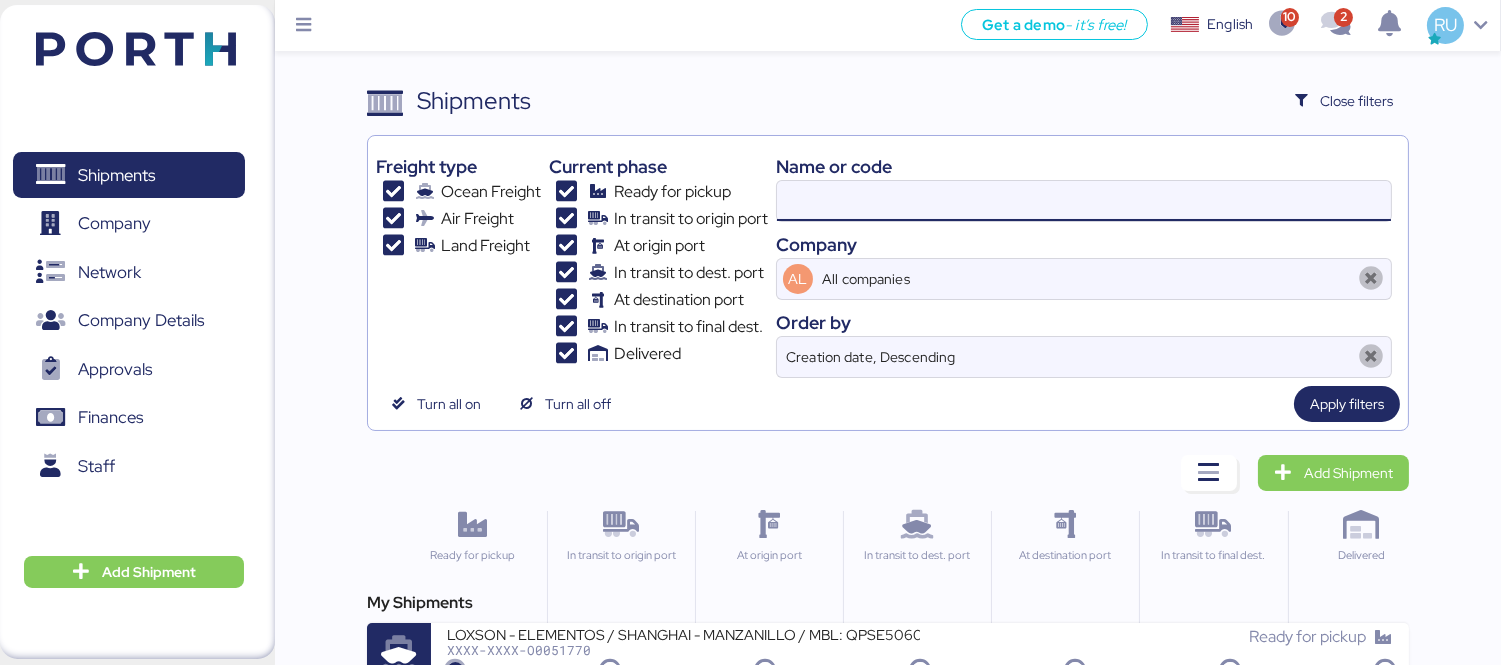 paste on "O0051843" 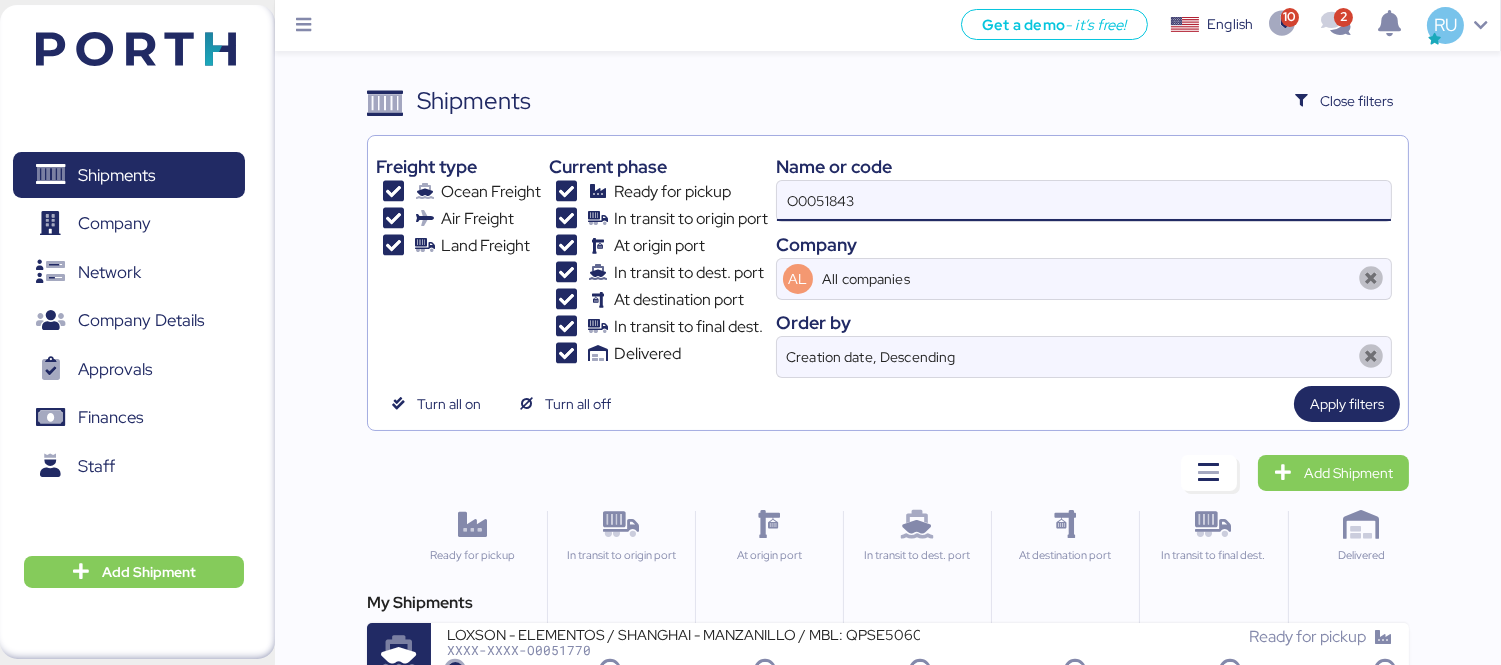 type on "O0051843" 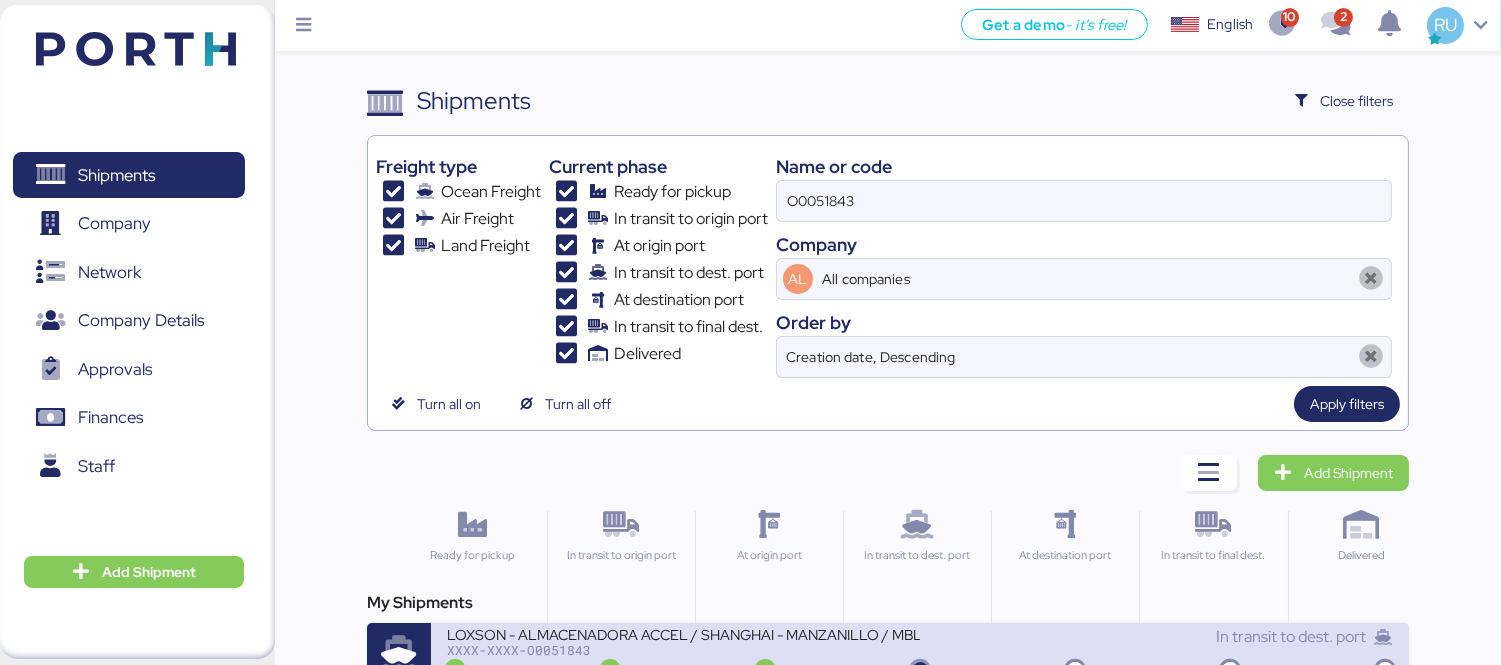 click on "LOXSON - ALMACENADORA ACCEL / SHANGHAI - MANZANILLO / MBL: COSU6421669650 - HBL: SZML2506010C / 2X40HQ XXXX-XXXX-O0051843 In transit to dest. port" at bounding box center (920, 655) 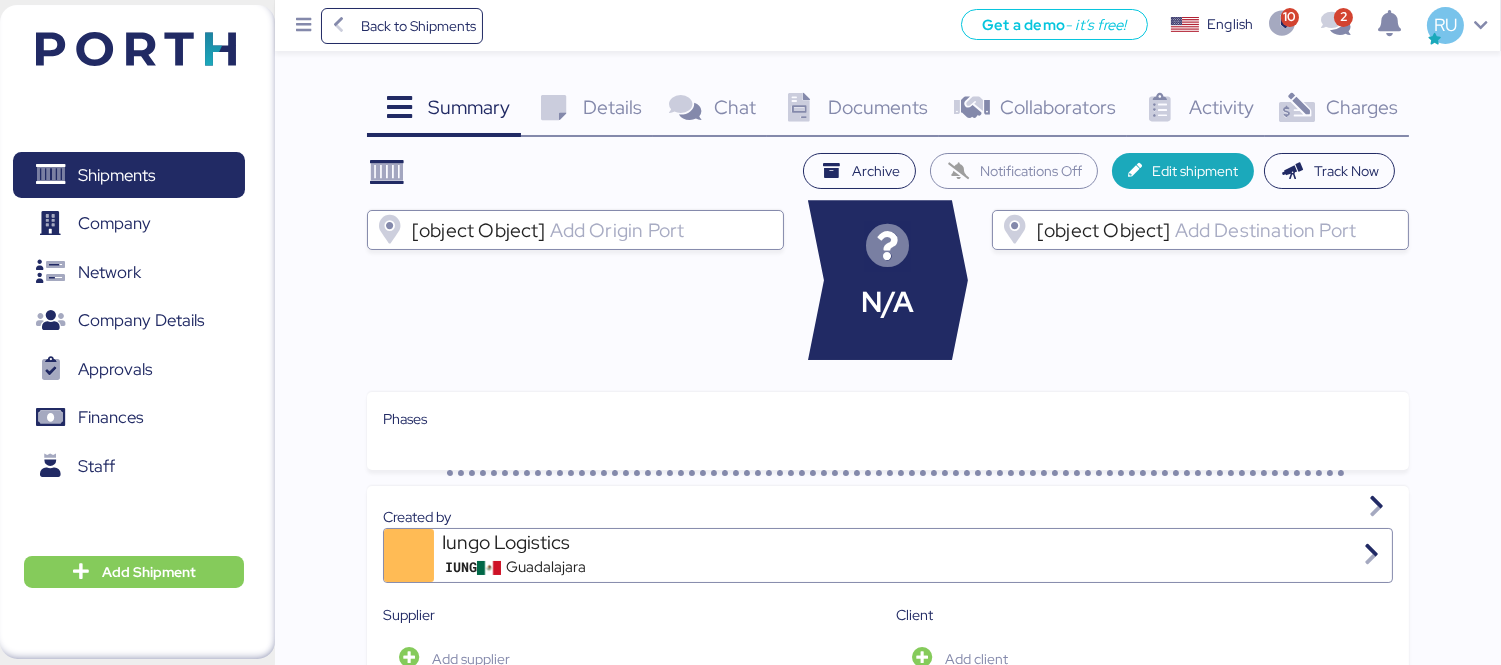 click on "Documents" at bounding box center [469, 107] 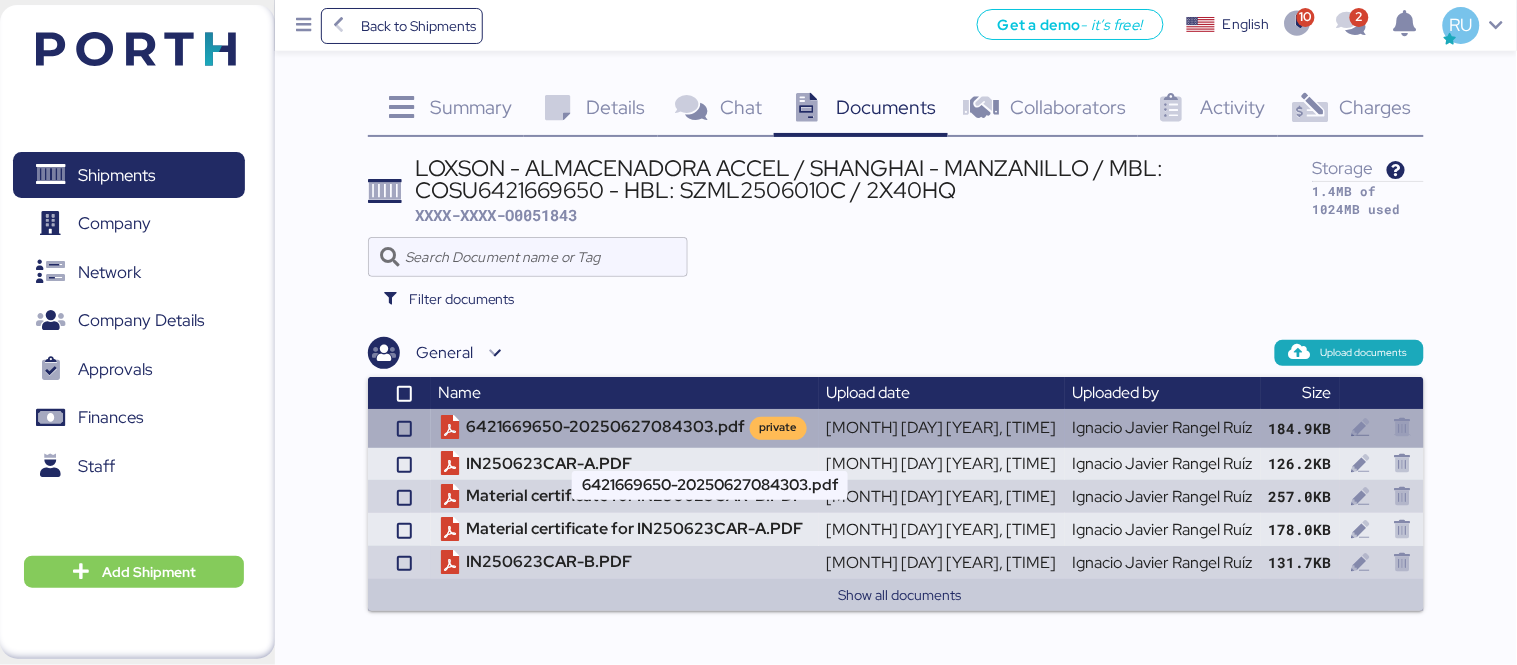 click on "6421669650-20250627084303.pdf
private" at bounding box center [625, 428] 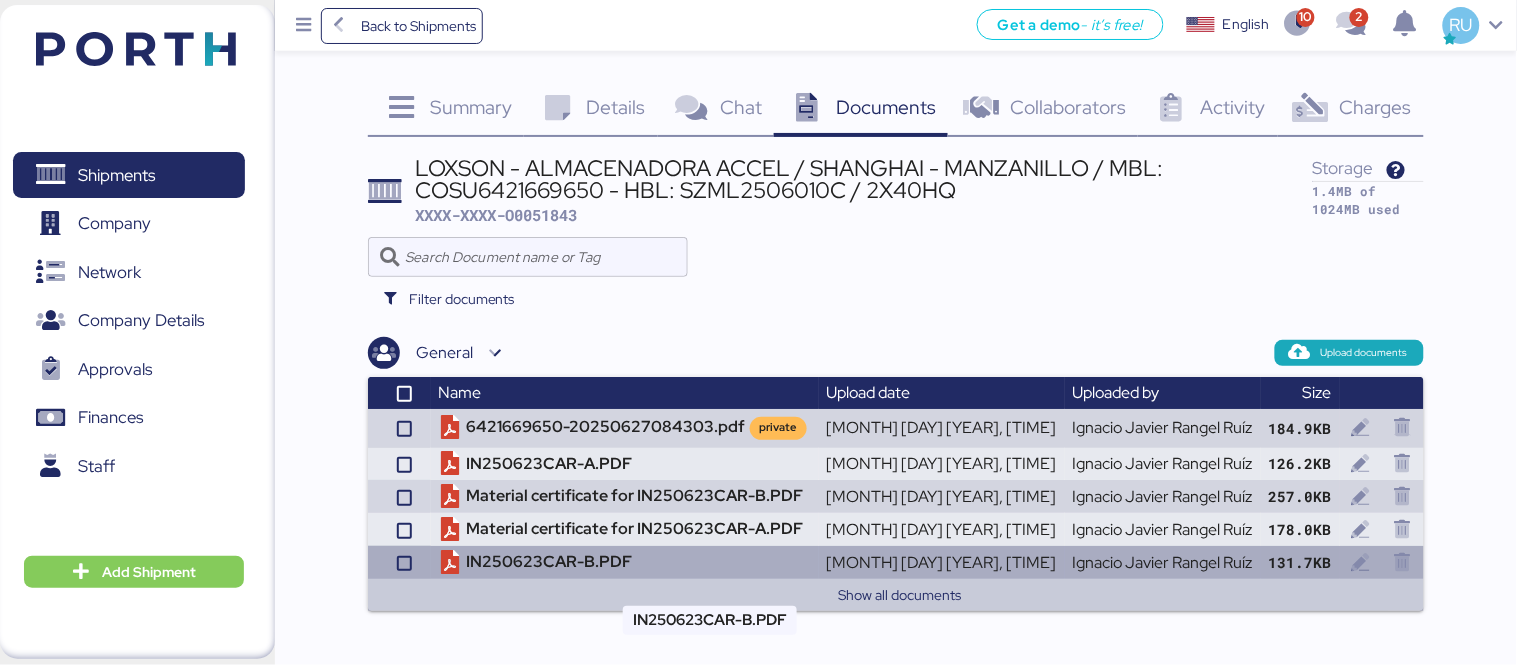 click on "IN250623CAR-B.PDF" at bounding box center [625, 428] 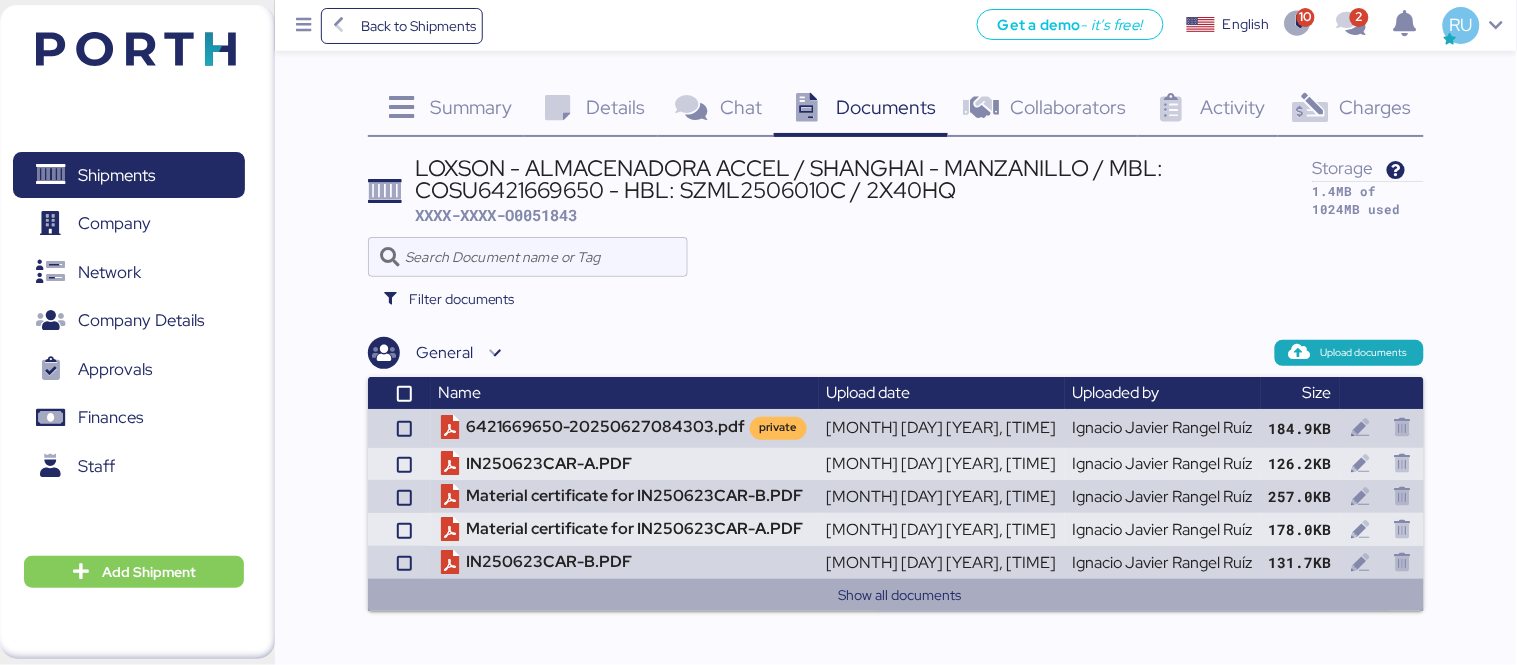 click on "Show all documents" at bounding box center [900, 595] 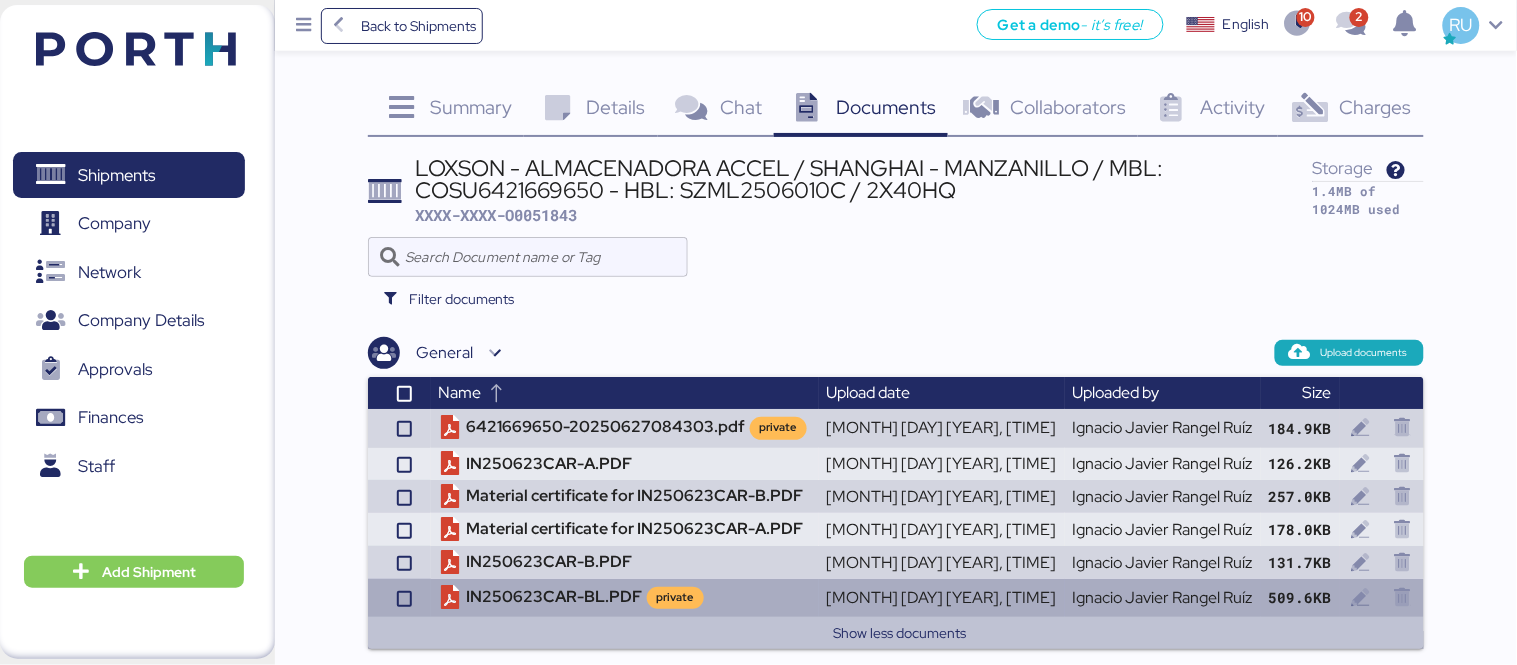 click on "Name" at bounding box center (625, 393) 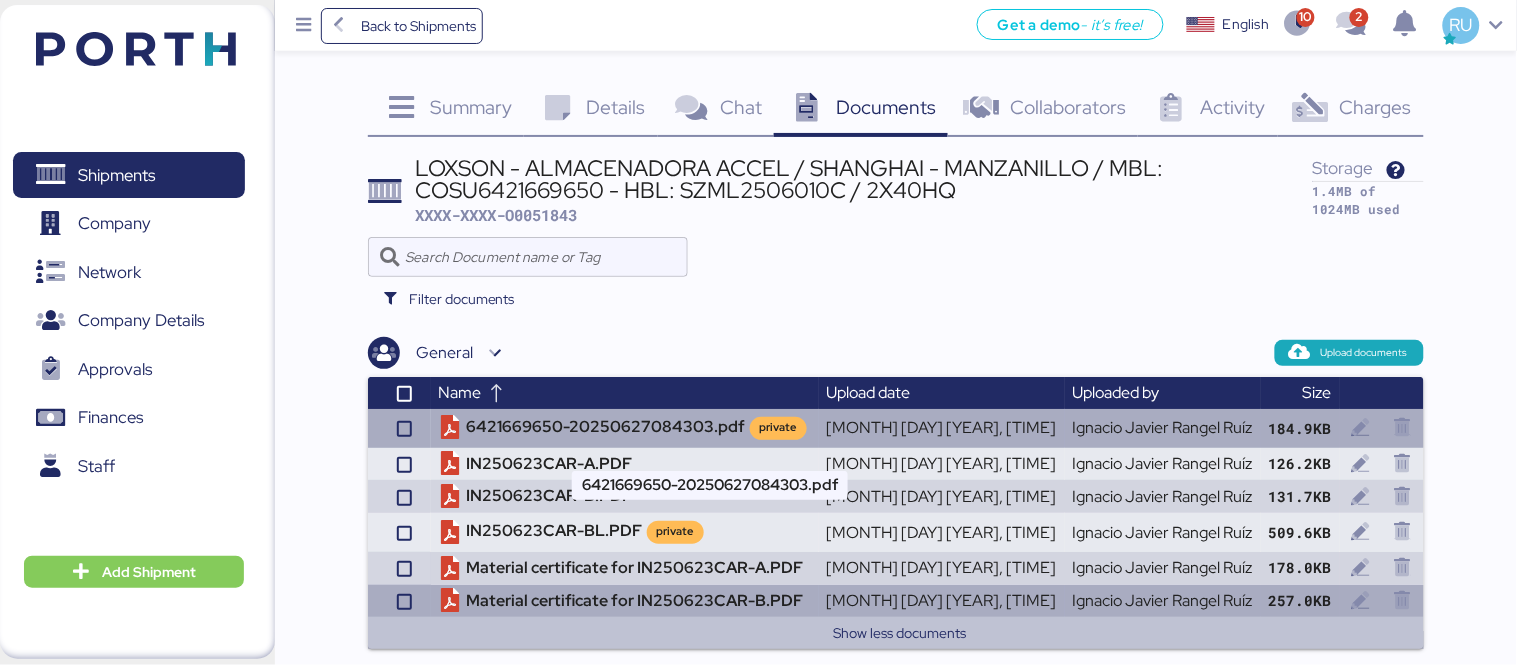 click on "6421669650-20250627084303.pdf
private" at bounding box center (625, 428) 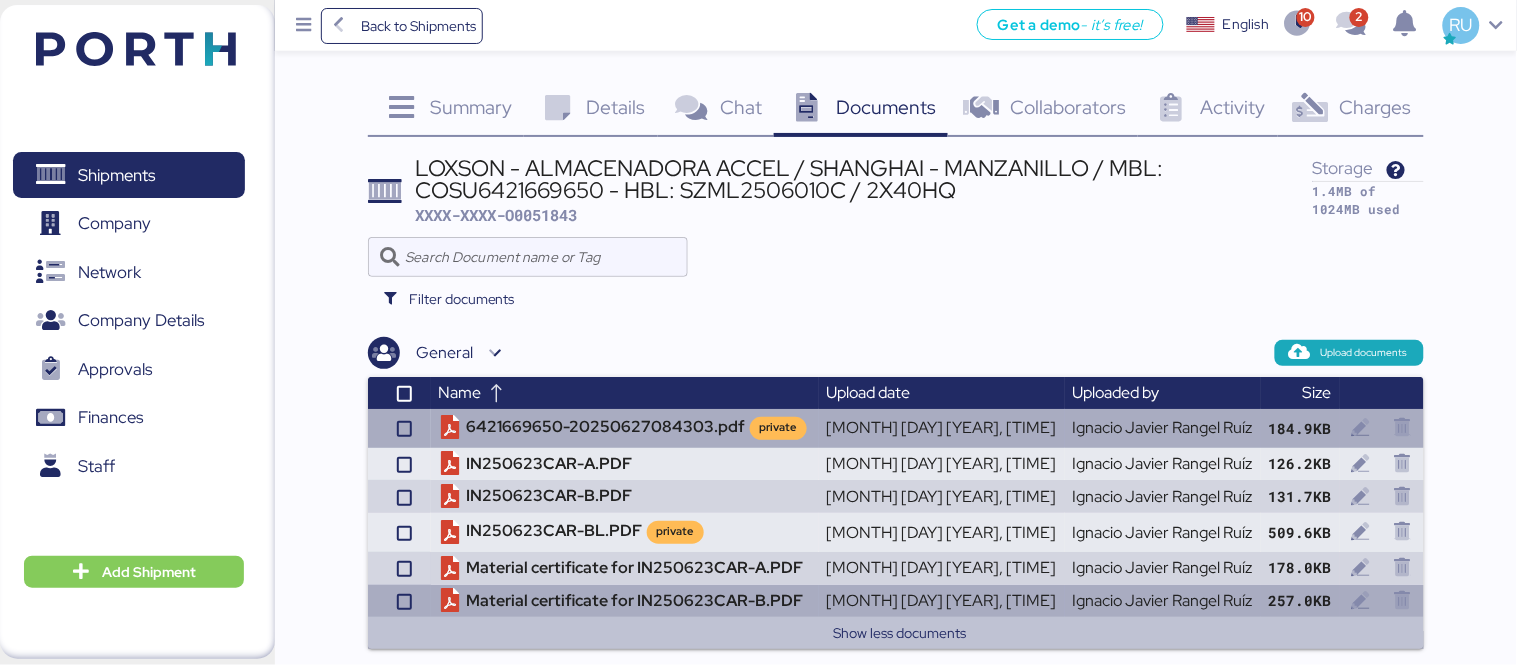 click on "6421669650-20250627084303.pdf
private" at bounding box center [625, 428] 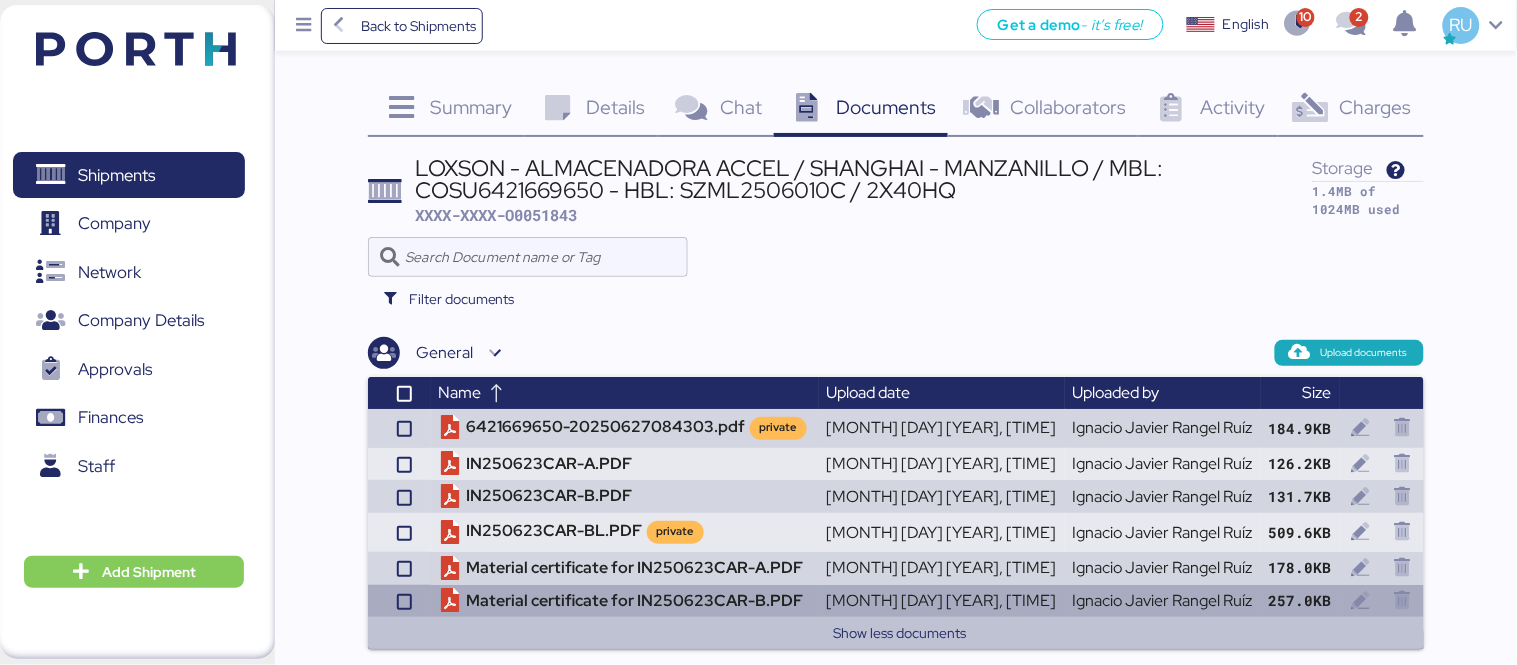 click at bounding box center [106, 46] 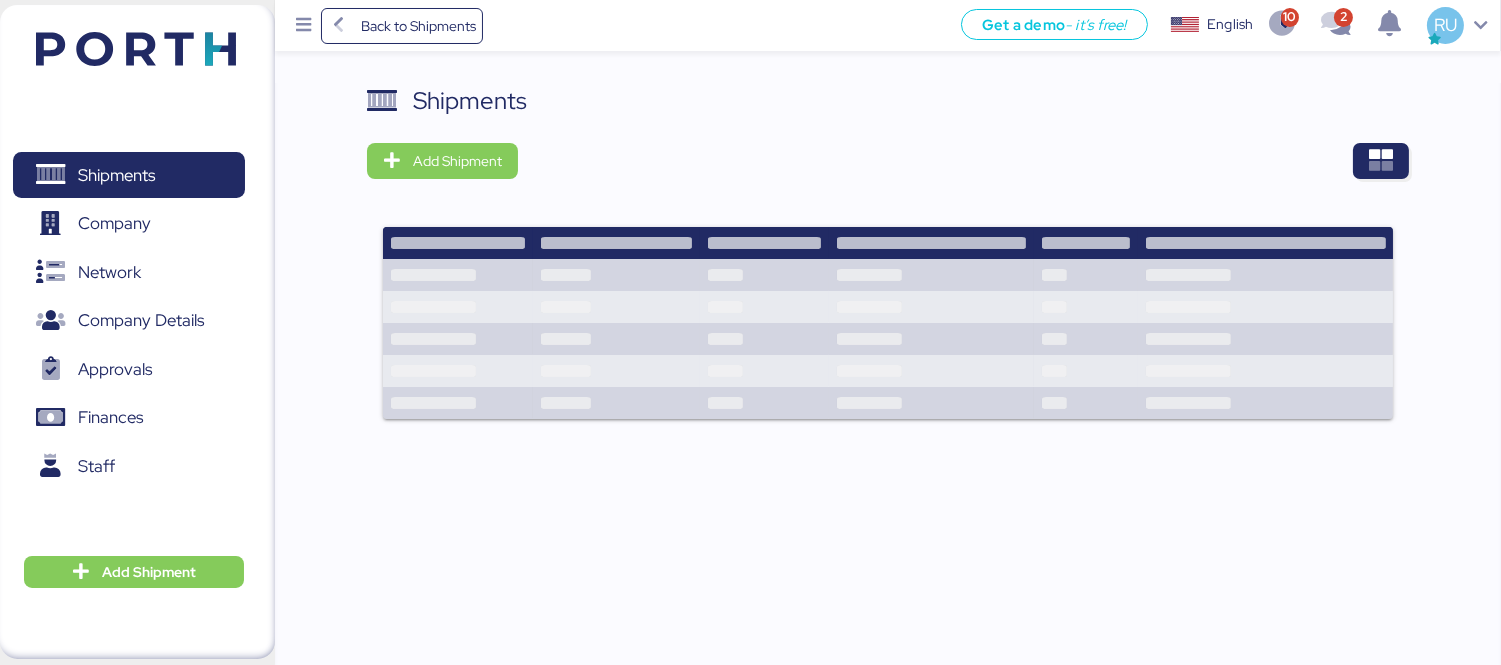 click on "Shipments   Add Shipment" at bounding box center [888, 264] 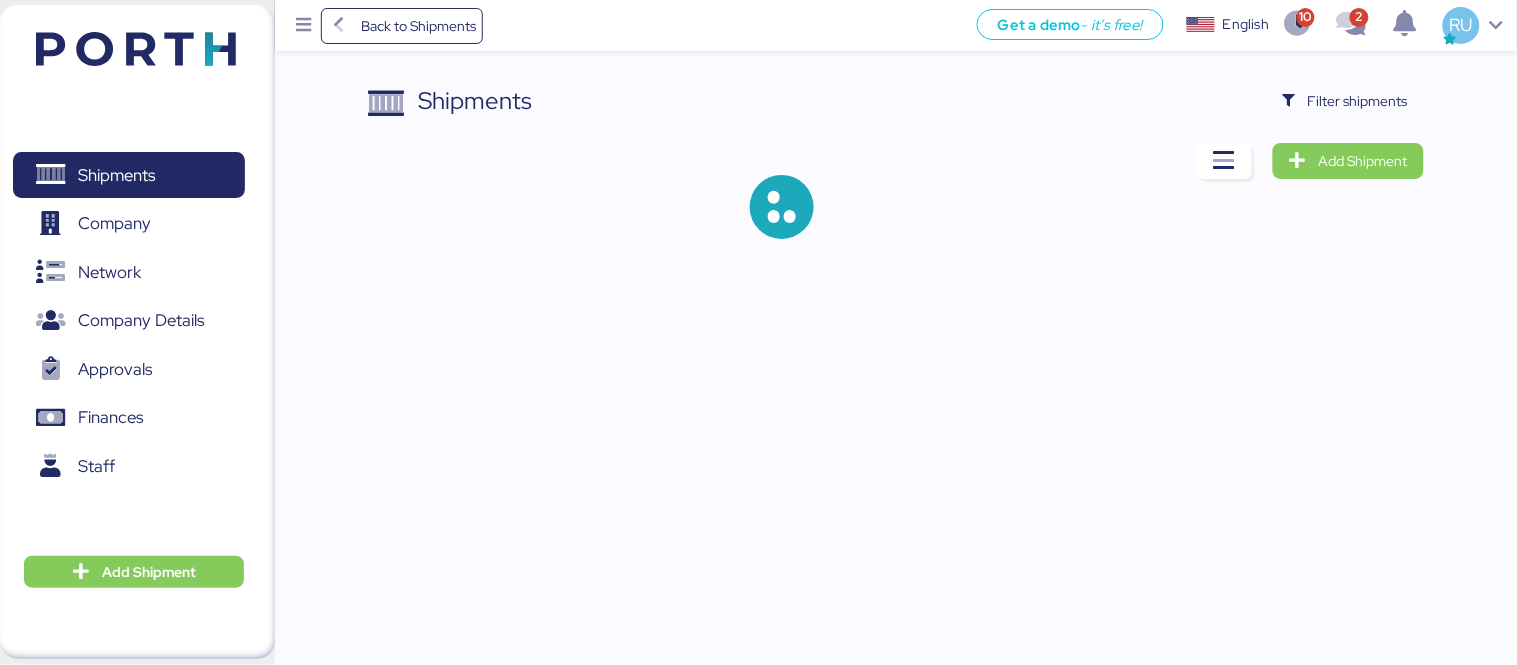 click on "Shipments   Clear Filters   Filter shipments" at bounding box center [896, 101] 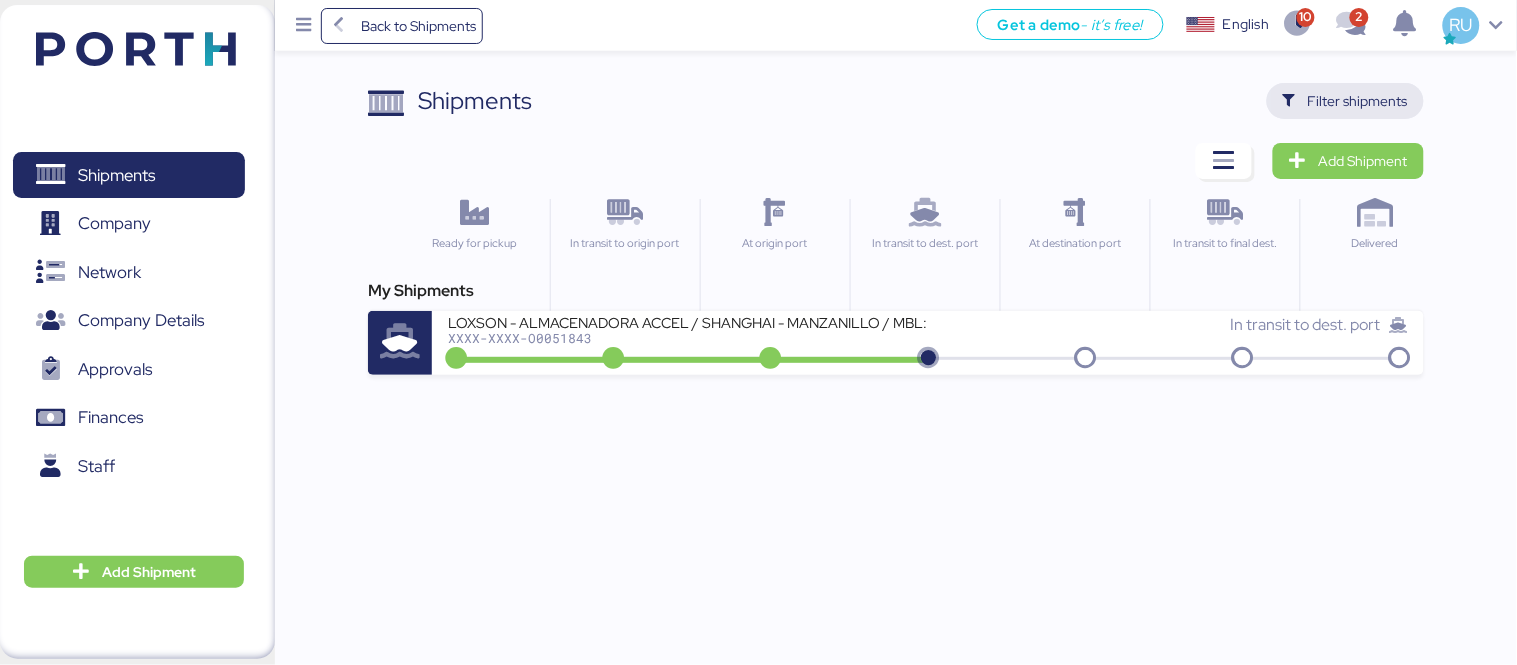 click on "Filter shipments" at bounding box center [1345, 101] 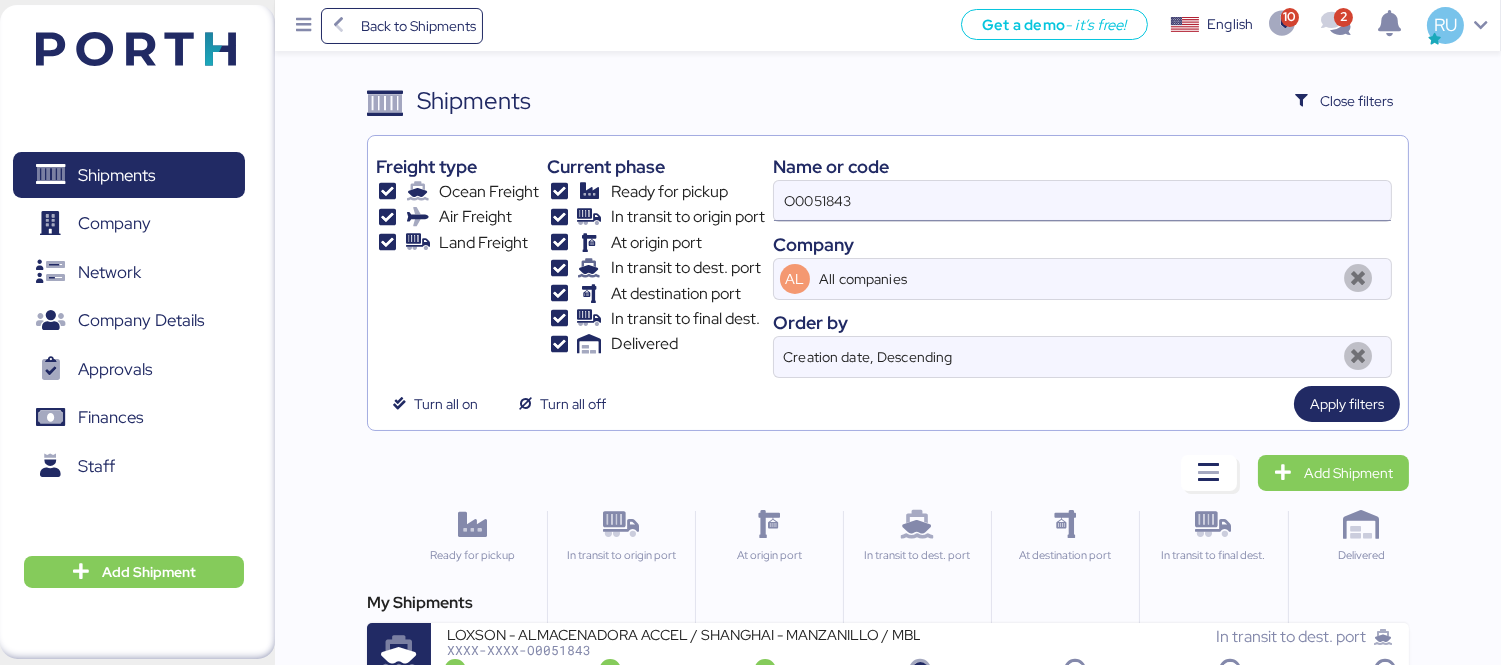 click on "O0051843" at bounding box center [1082, 201] 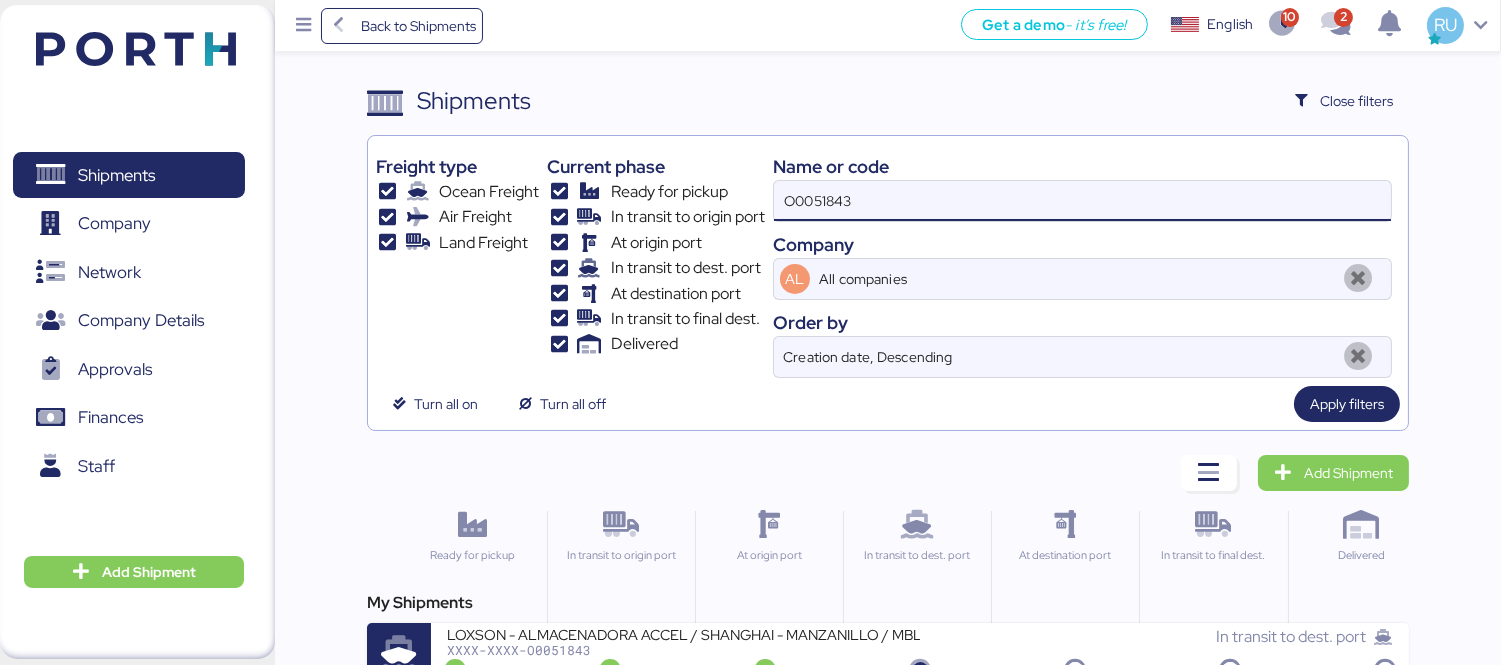 click on "O0051843" at bounding box center (1082, 201) 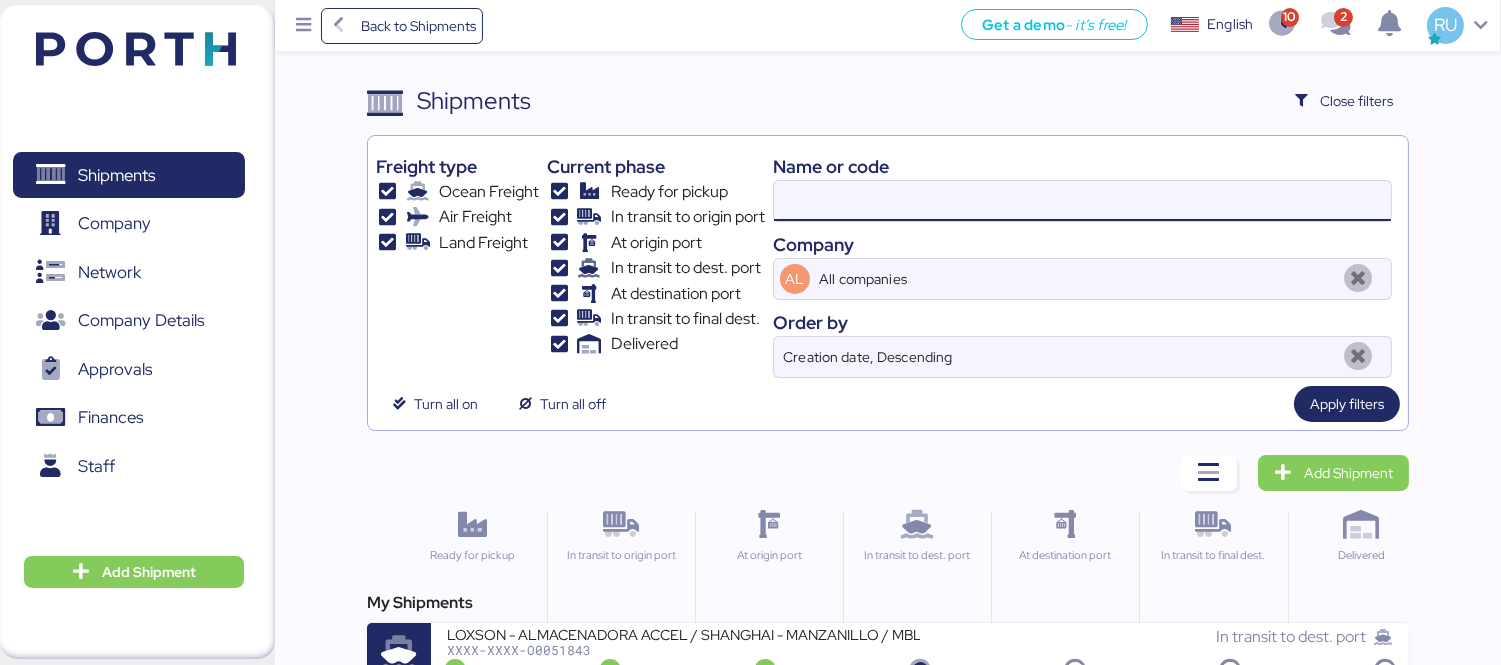 paste on "O0051843" 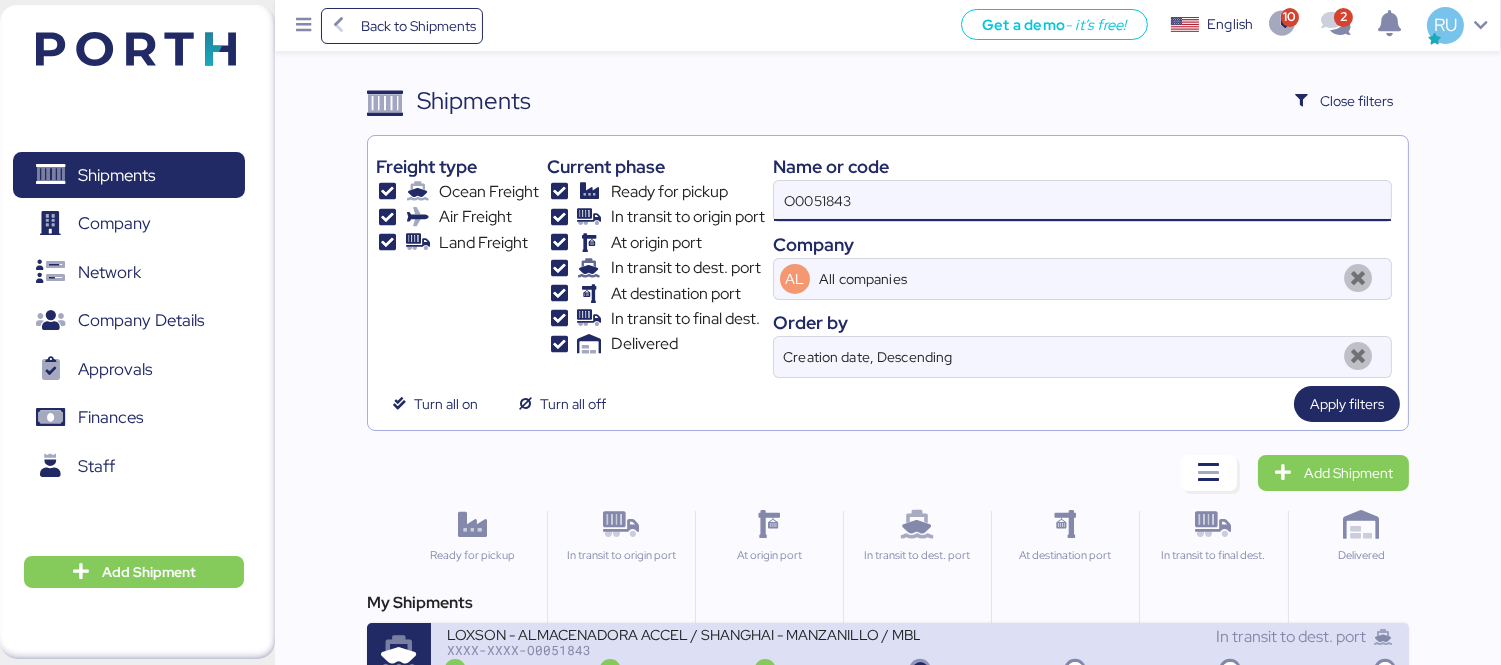 click on "LOXSON - ALMACENADORA ACCEL / SHANGHAI - MANZANILLO / MBL: COSU6421669650 - HBL: SZML2506010C / 2X40HQ" at bounding box center (683, 633) 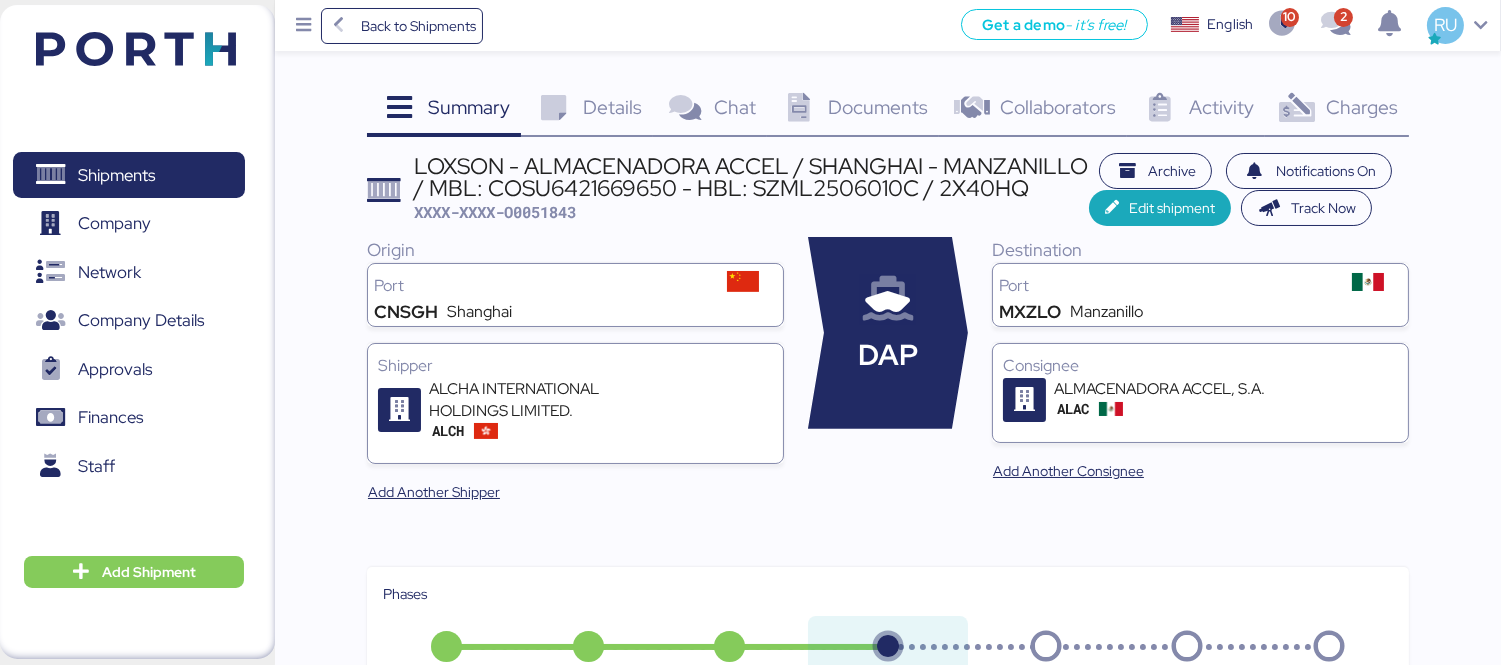 click on "Charges" at bounding box center (469, 107) 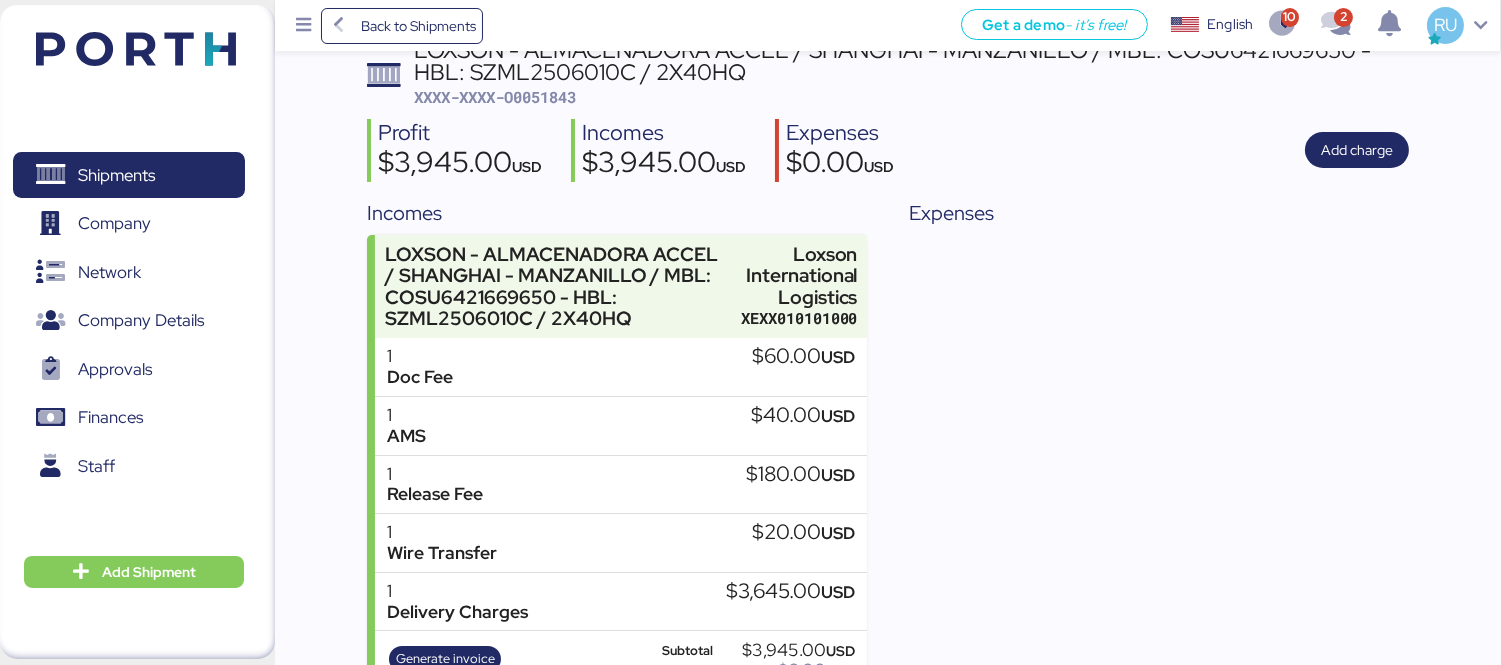 scroll, scrollTop: 0, scrollLeft: 0, axis: both 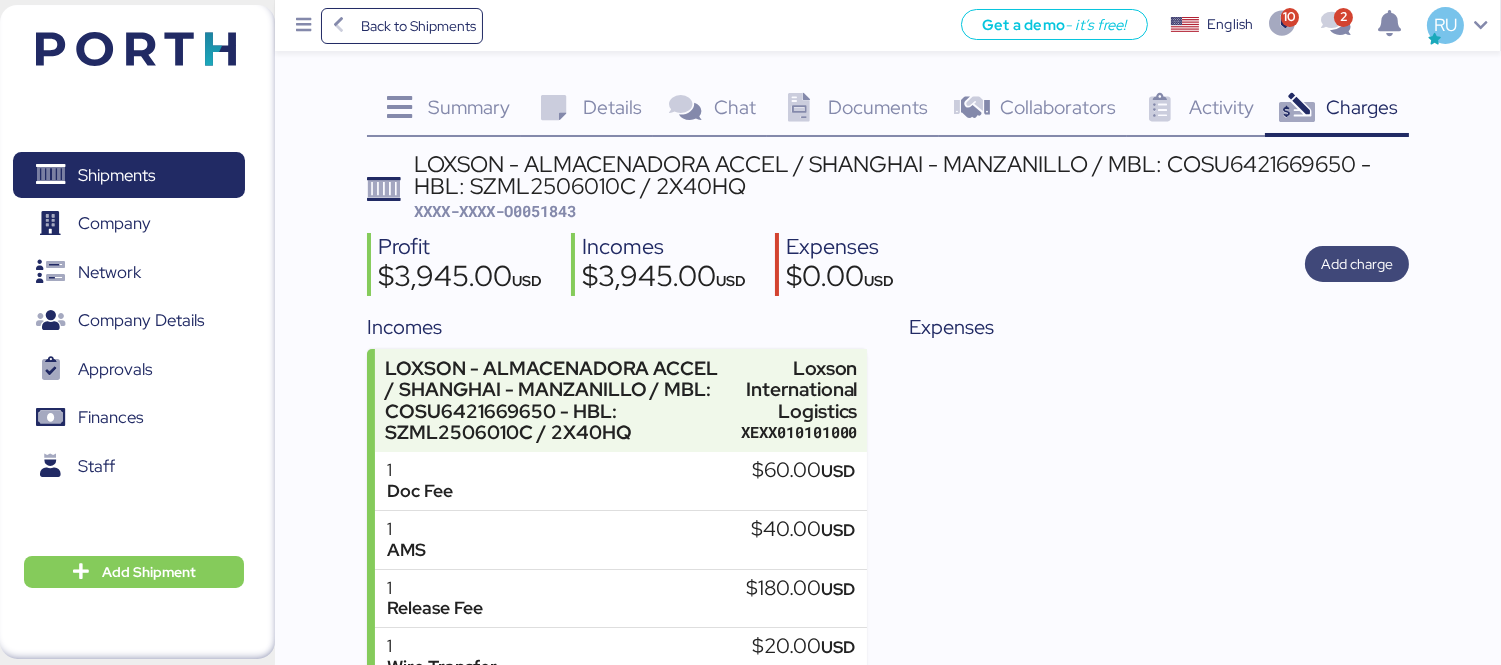 click on "Add charge" at bounding box center (1357, 264) 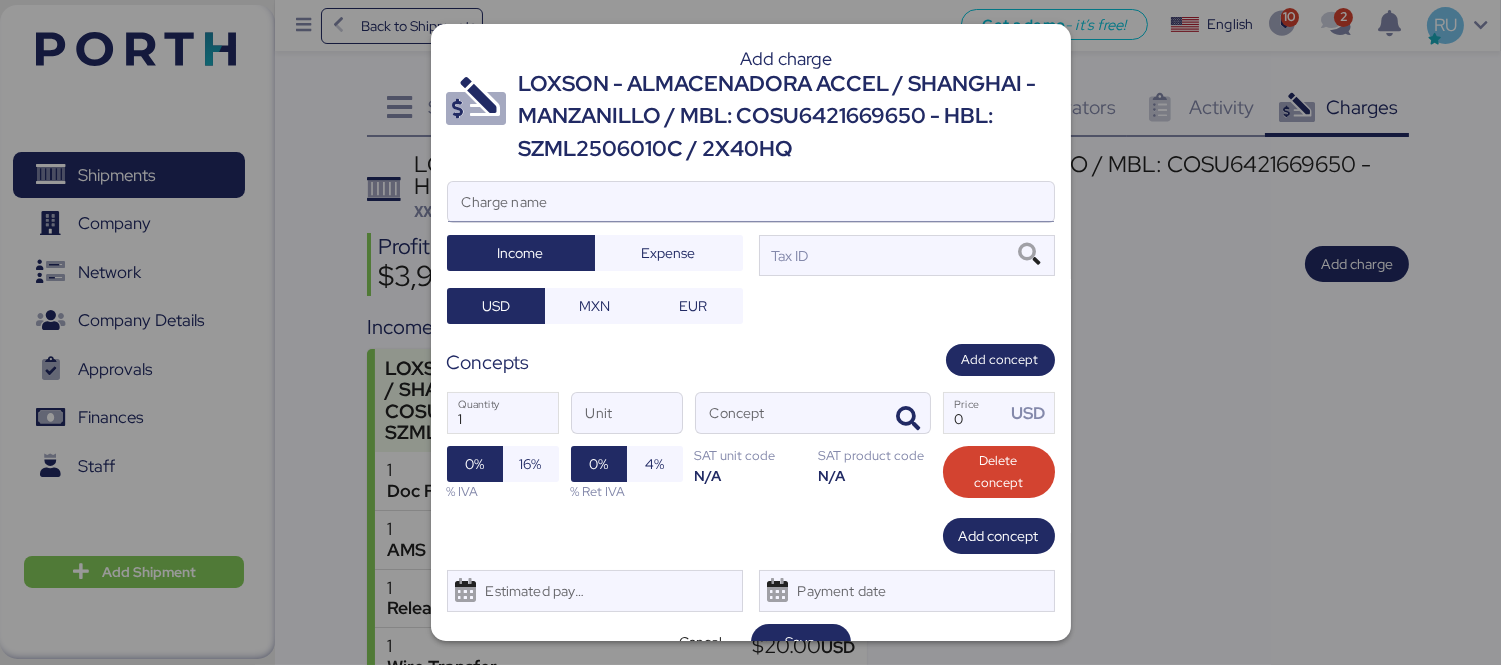 click on "Charge name" at bounding box center (751, 202) 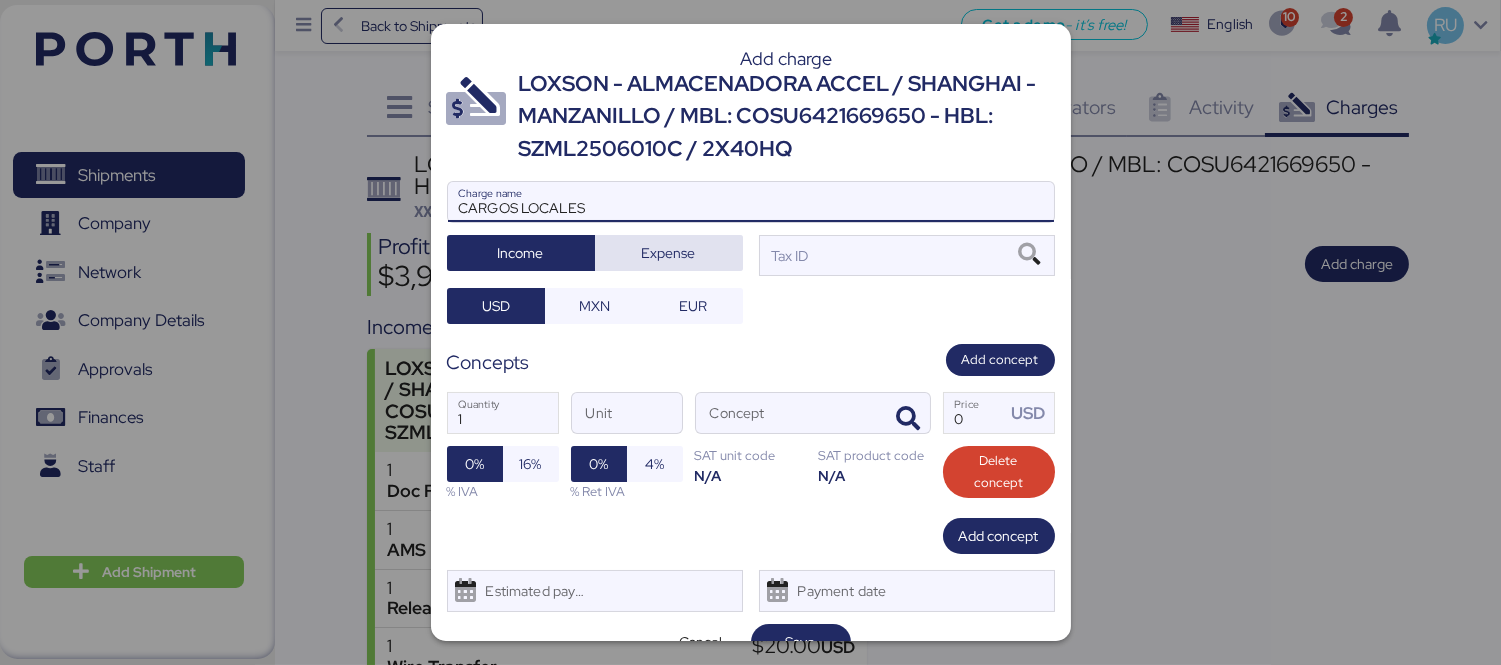 type on "CARGOS LOCALES" 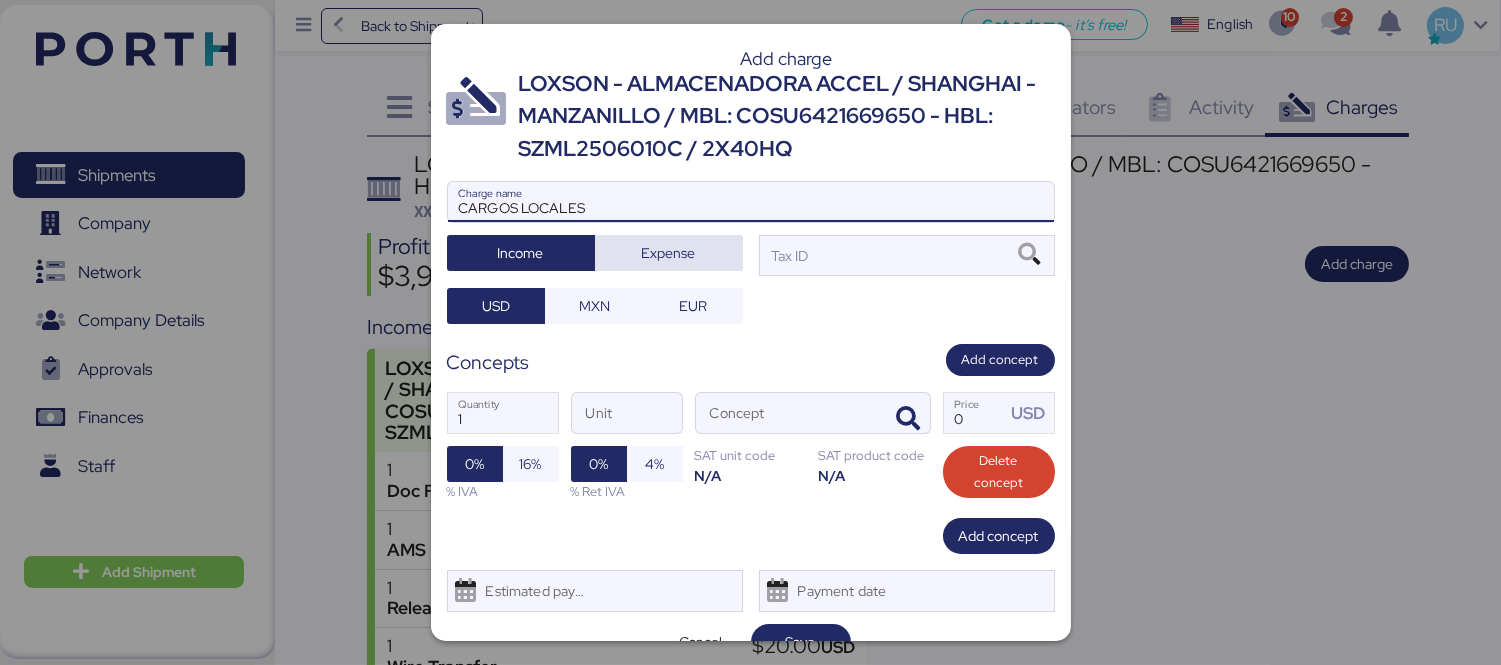 click on "Expense" at bounding box center (669, 253) 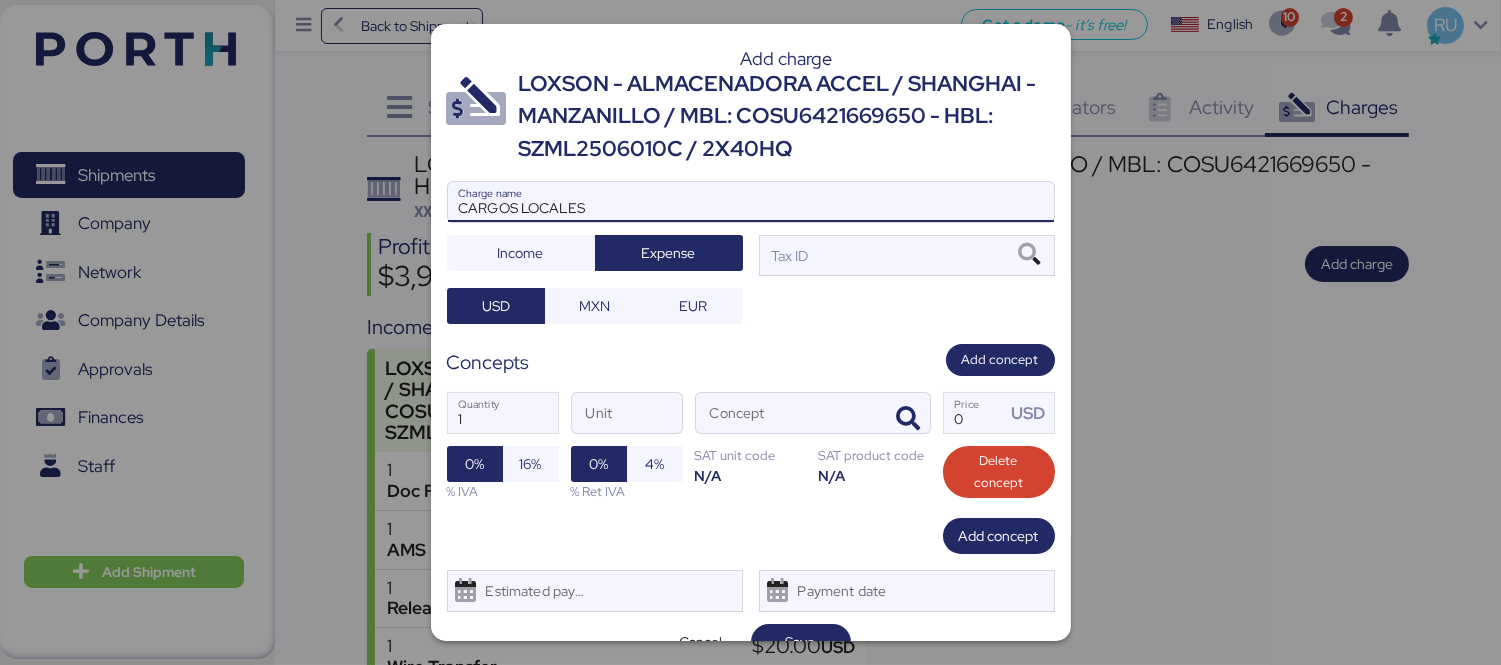 click on "CARGOS LOCALES" at bounding box center [751, 202] 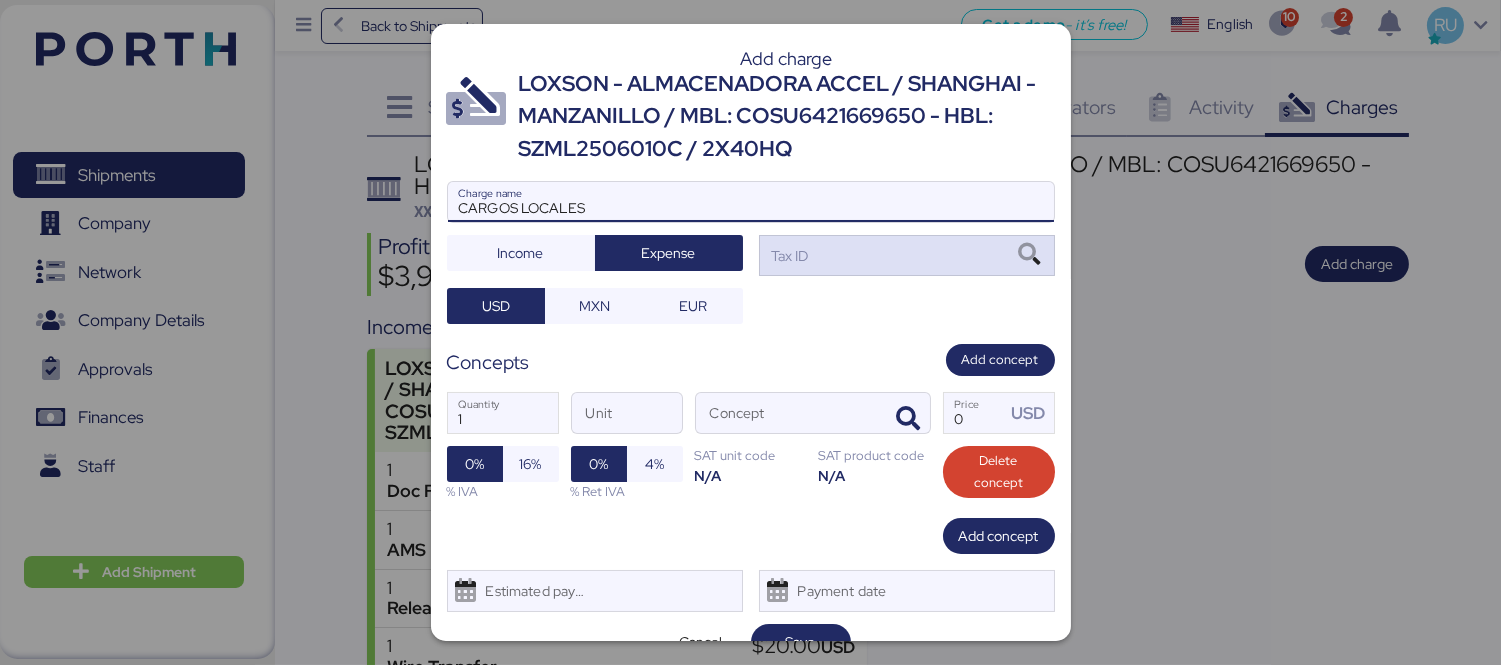 click at bounding box center (1029, 255) 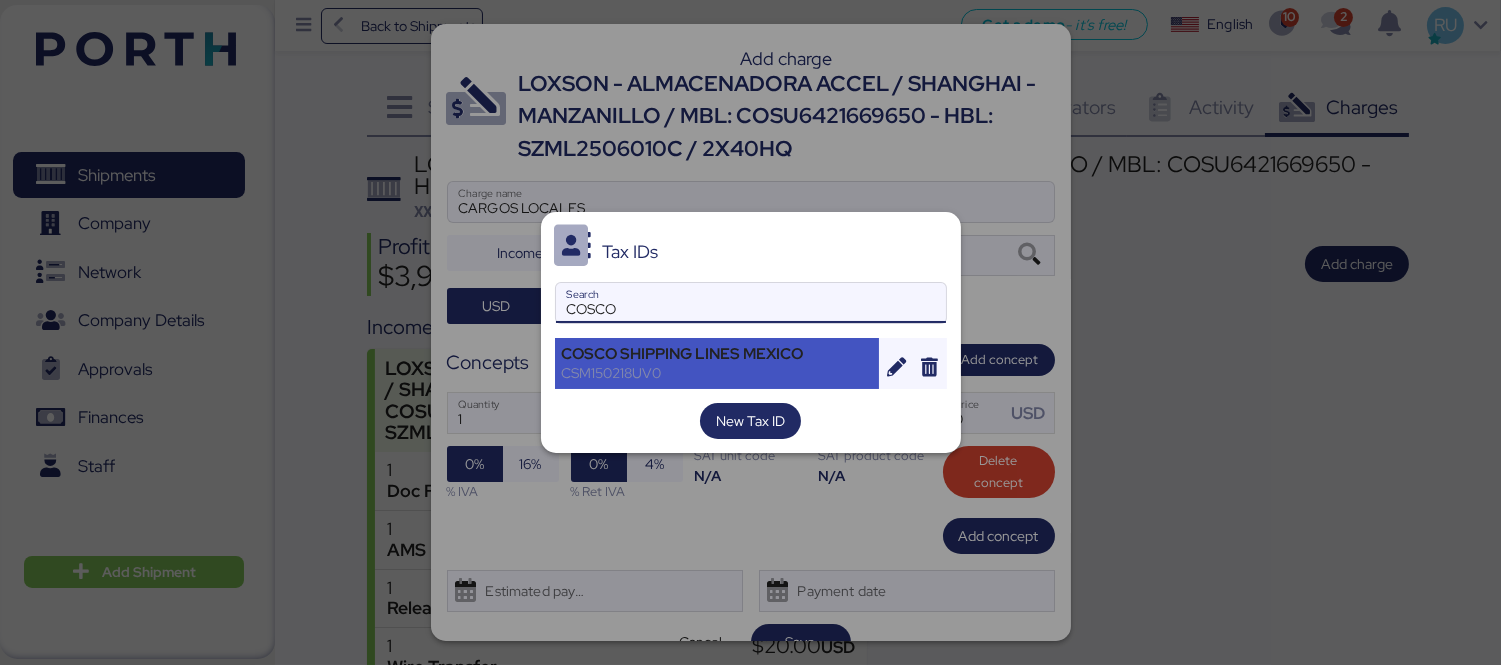 type on "COSCO" 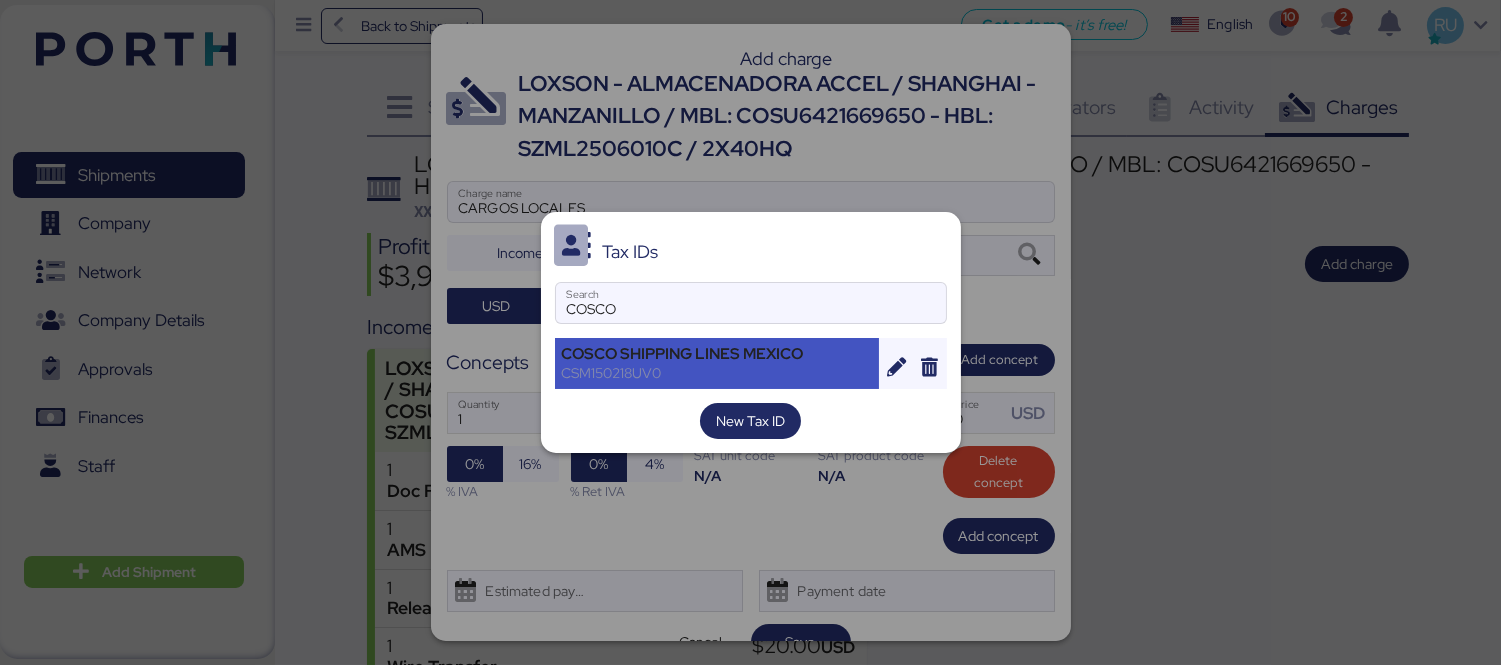 click on "CSM150218UV0" at bounding box center (717, 373) 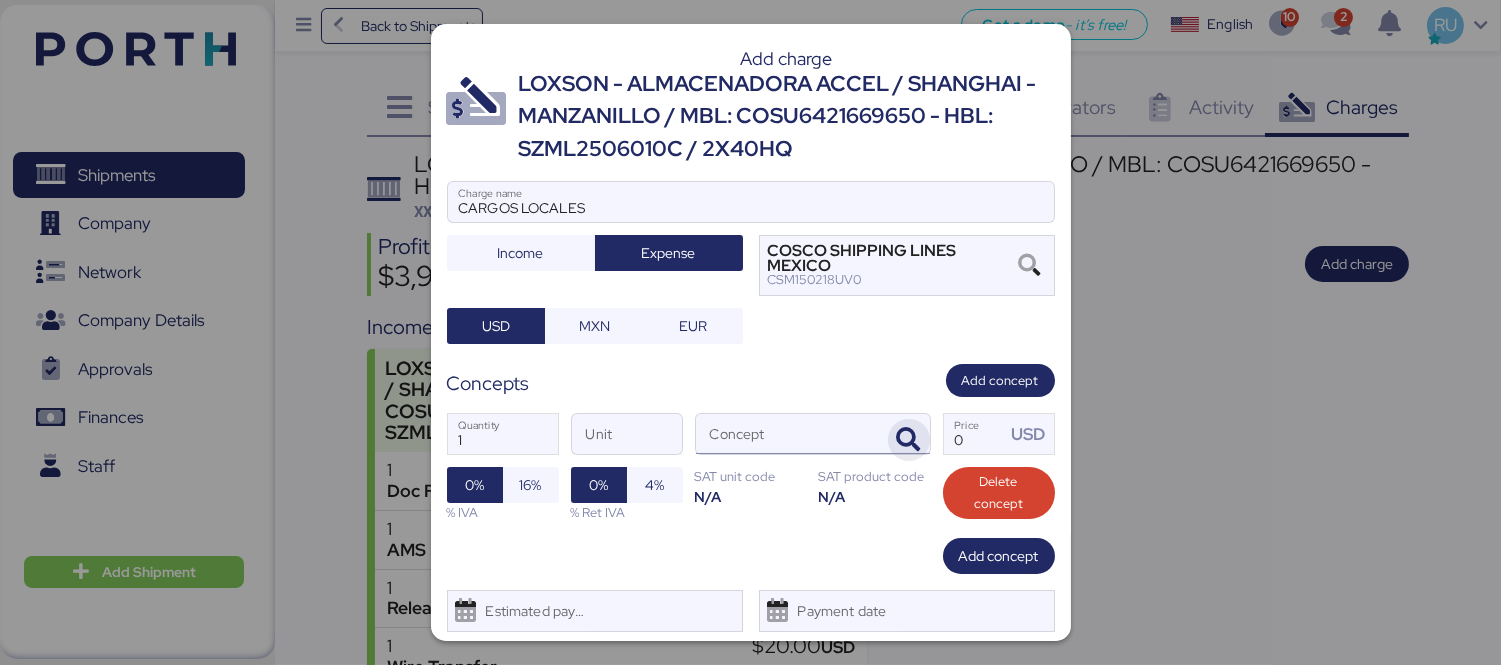 click at bounding box center [909, 440] 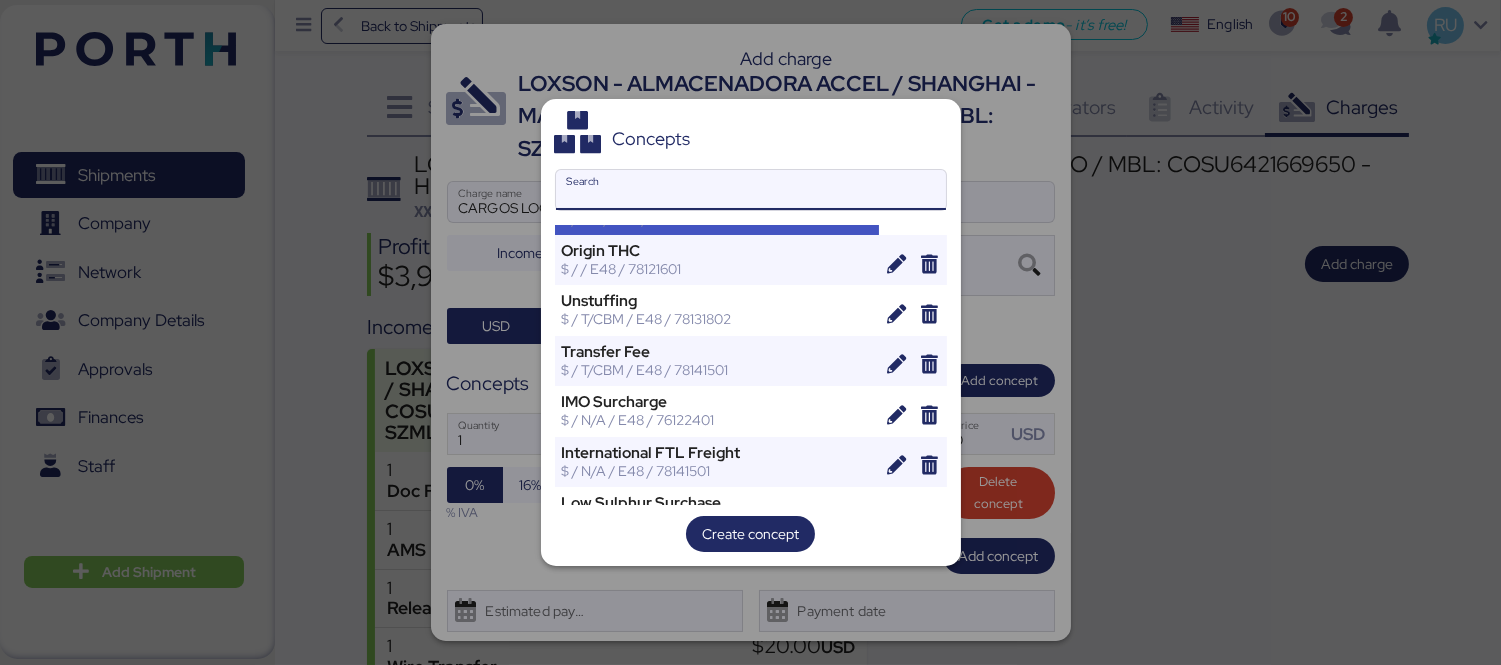 scroll, scrollTop: 0, scrollLeft: 0, axis: both 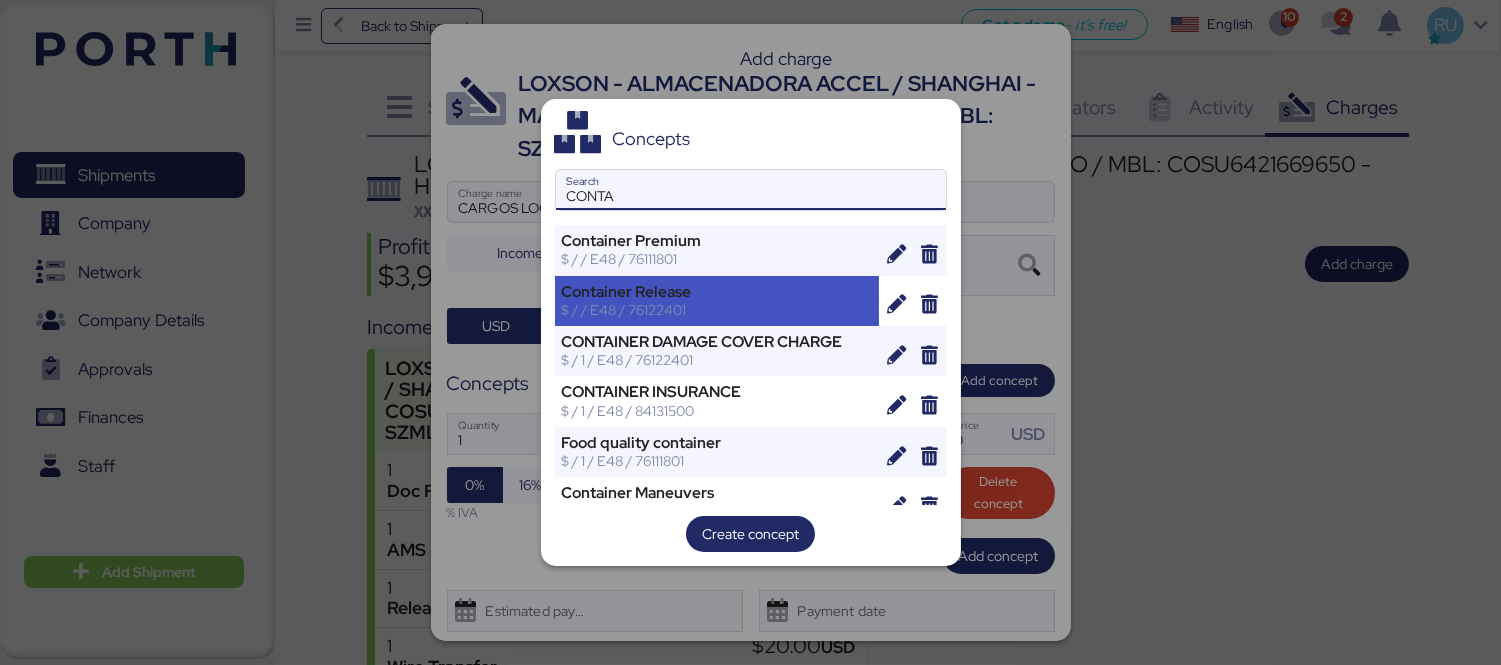 type on "CONTA" 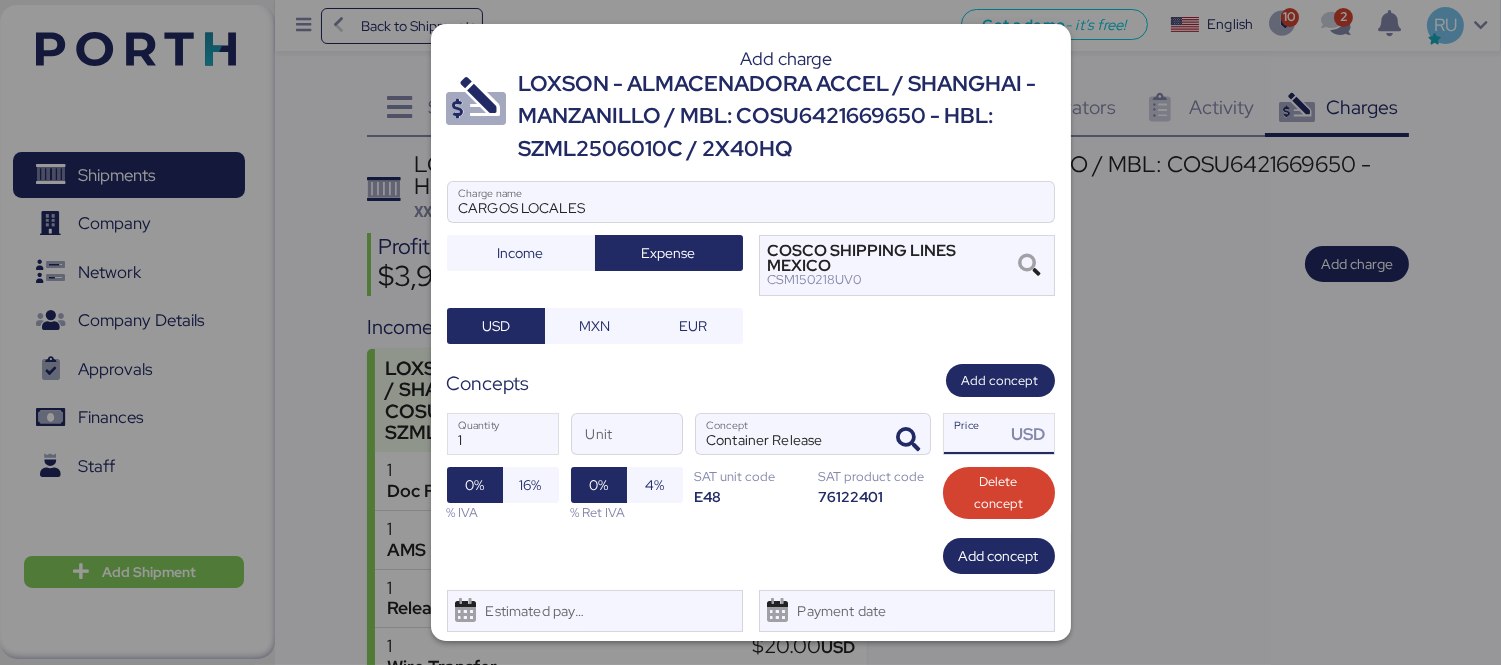 click on "Price USD" at bounding box center (975, 434) 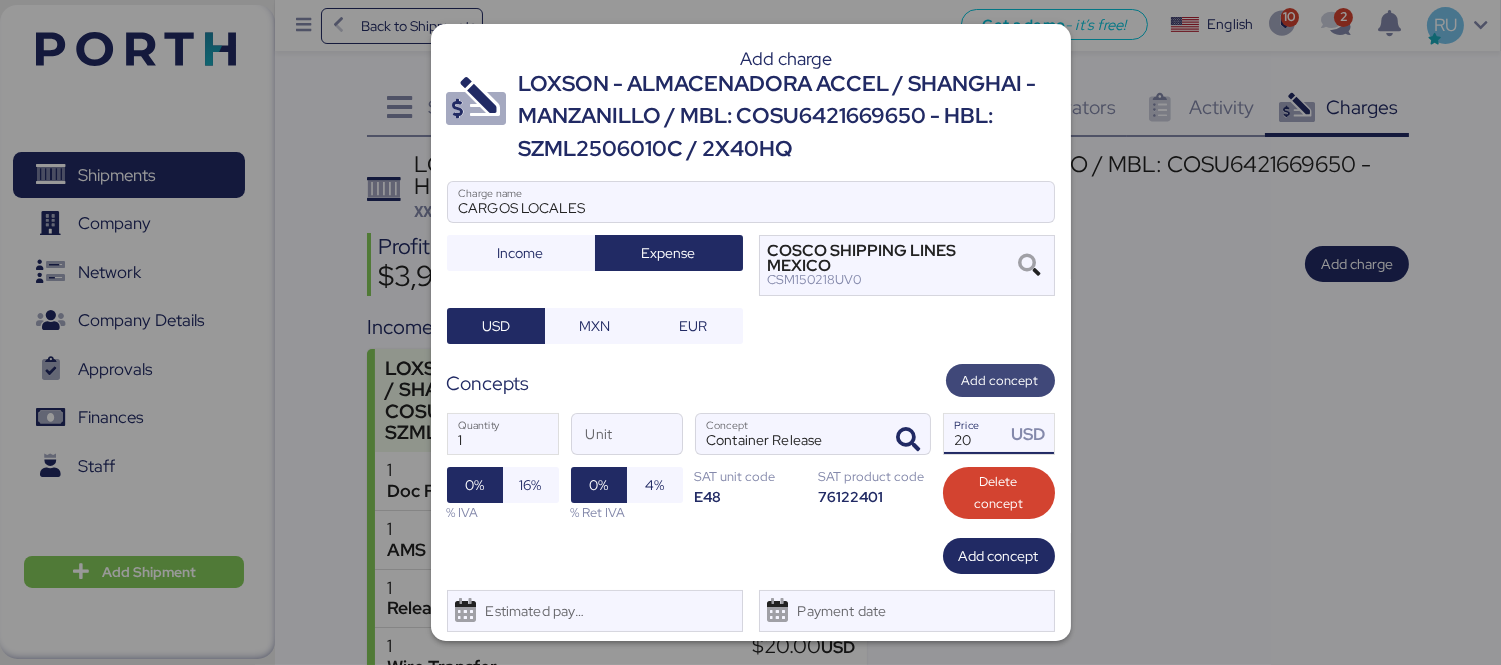 click on "Add concept" at bounding box center (1000, 381) 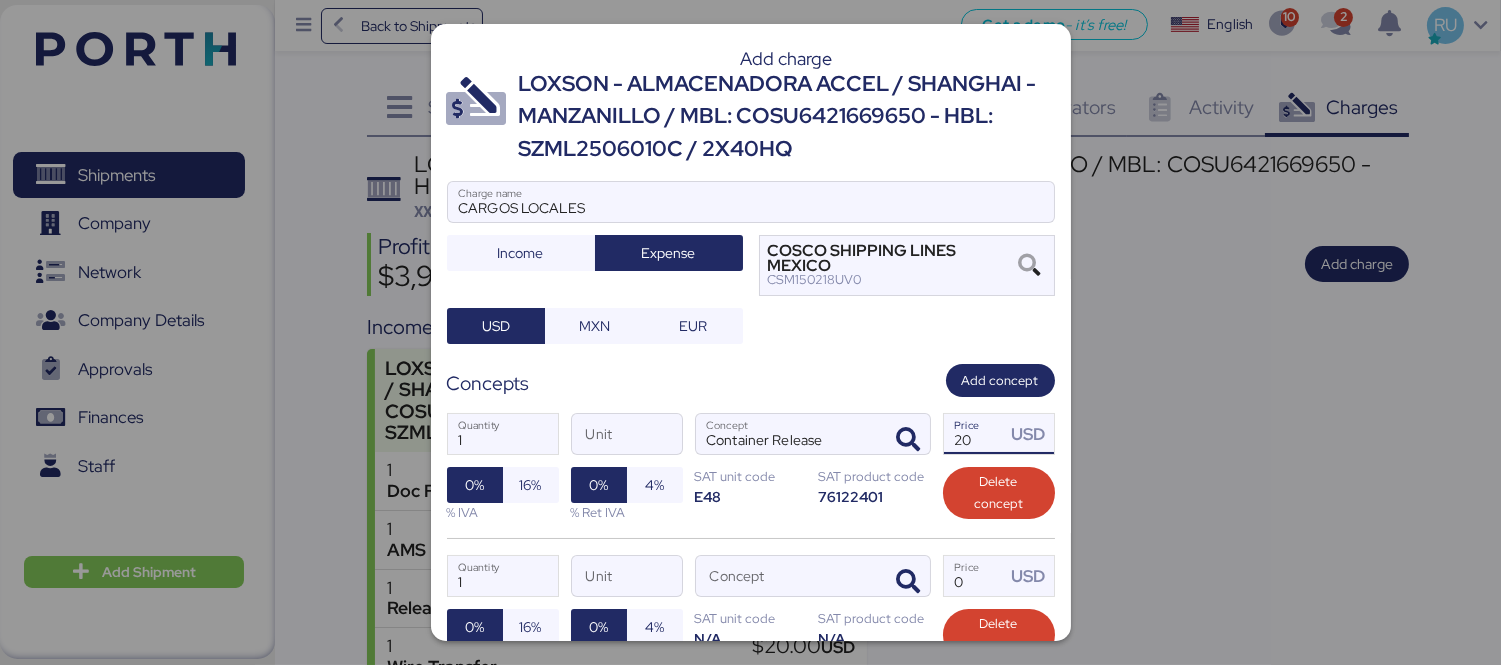 click on "USD" at bounding box center (1029, 434) 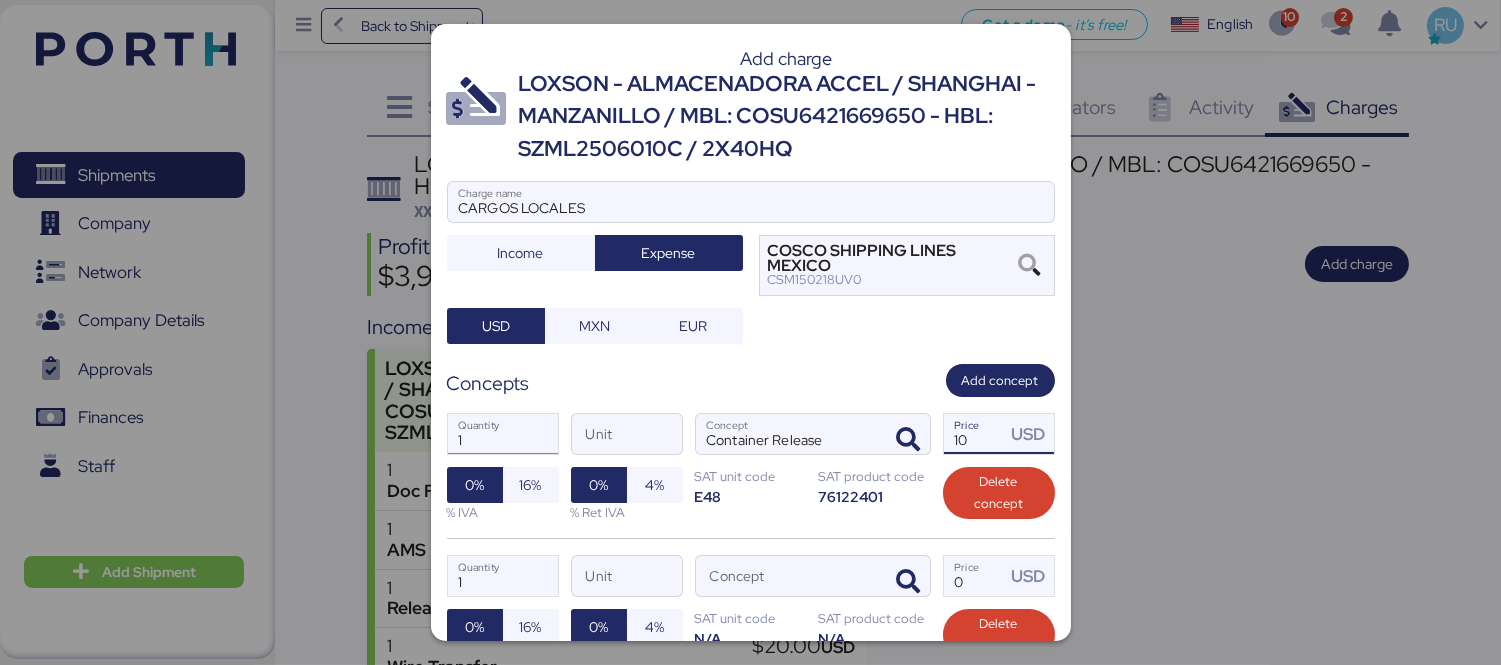type on "10" 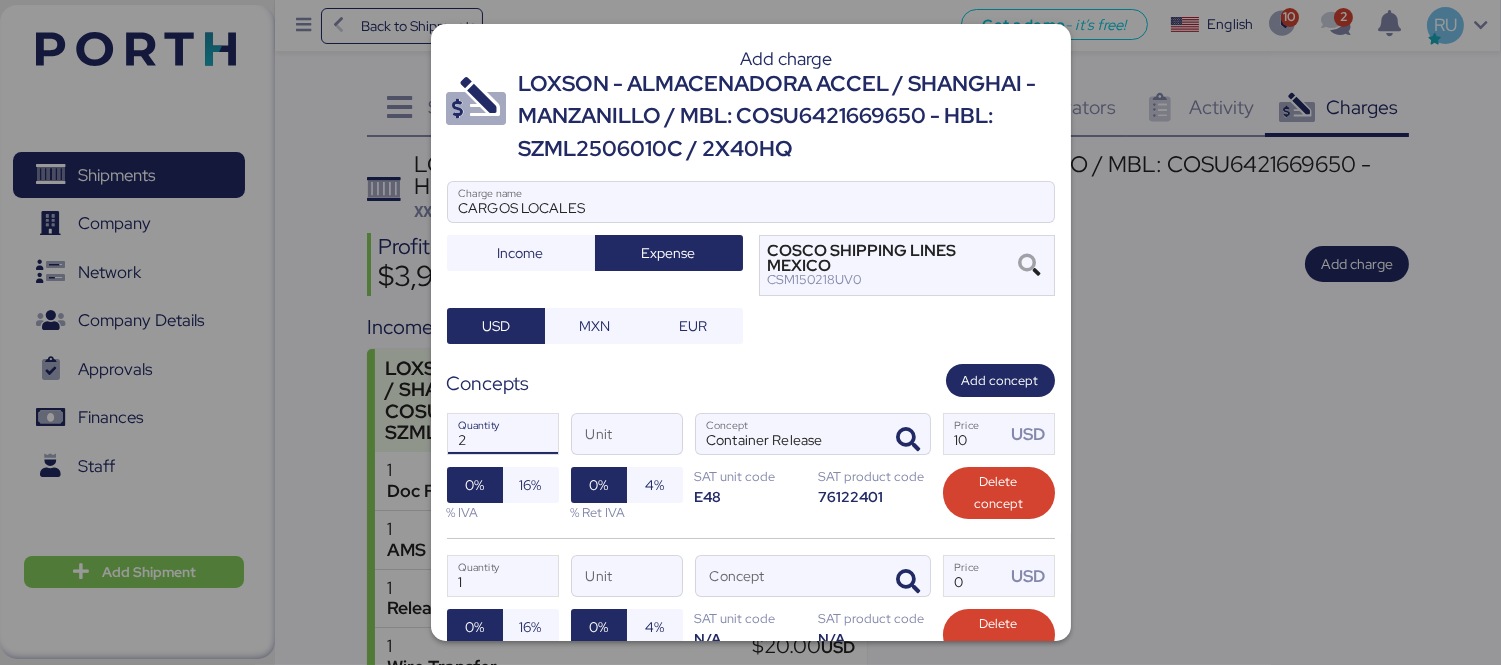 type on "2" 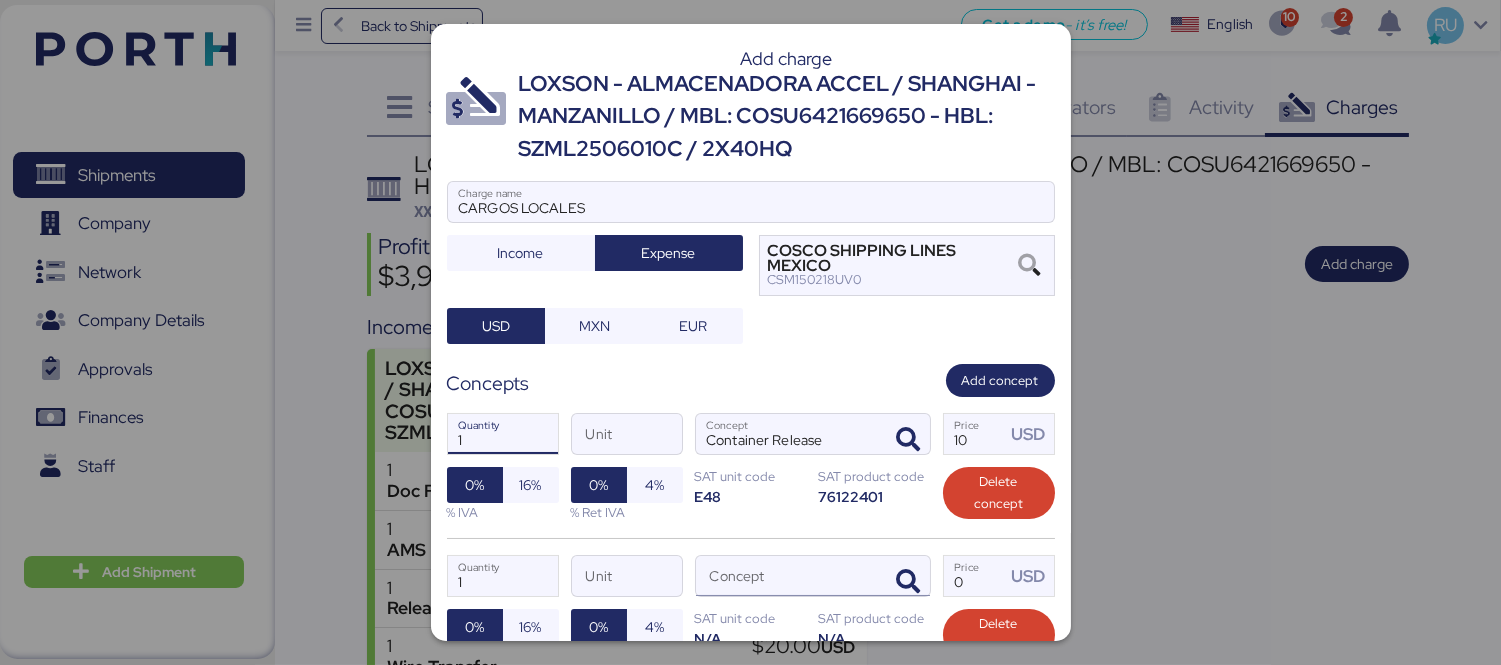 click on "Concept" at bounding box center (789, 576) 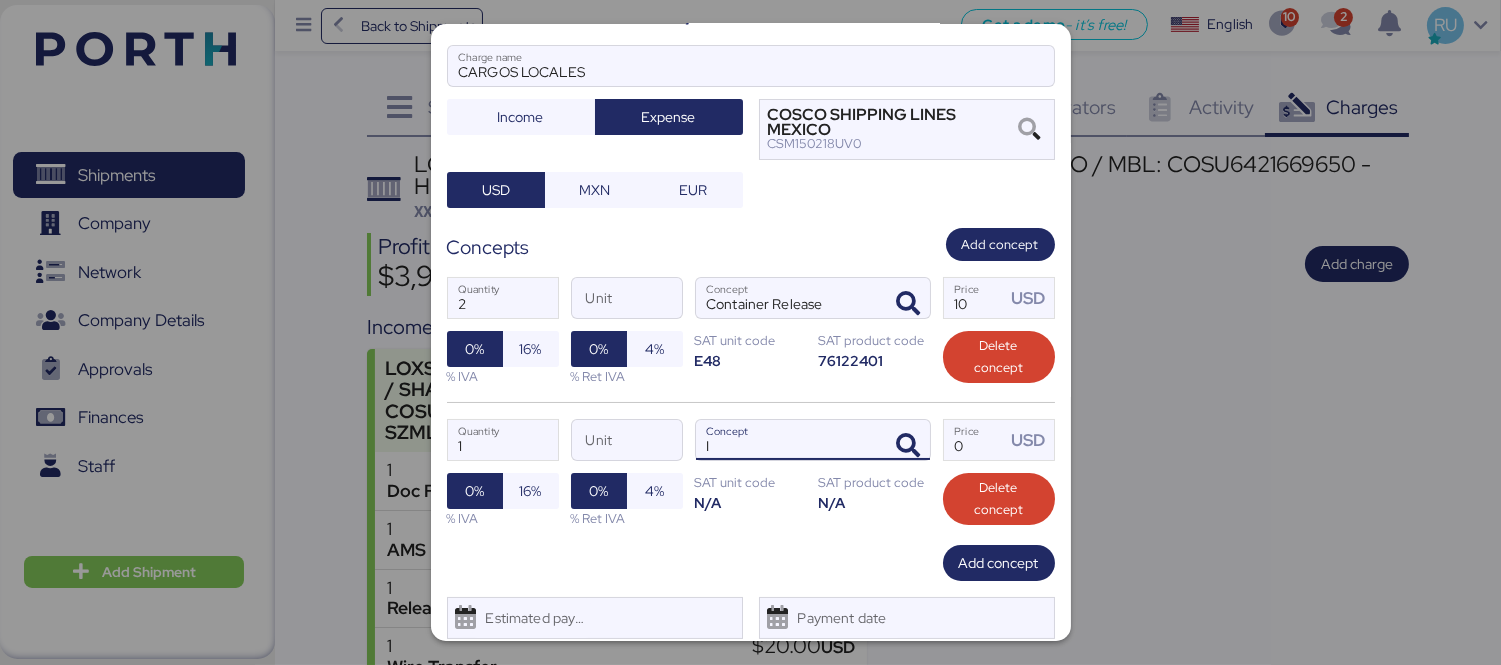 scroll, scrollTop: 137, scrollLeft: 0, axis: vertical 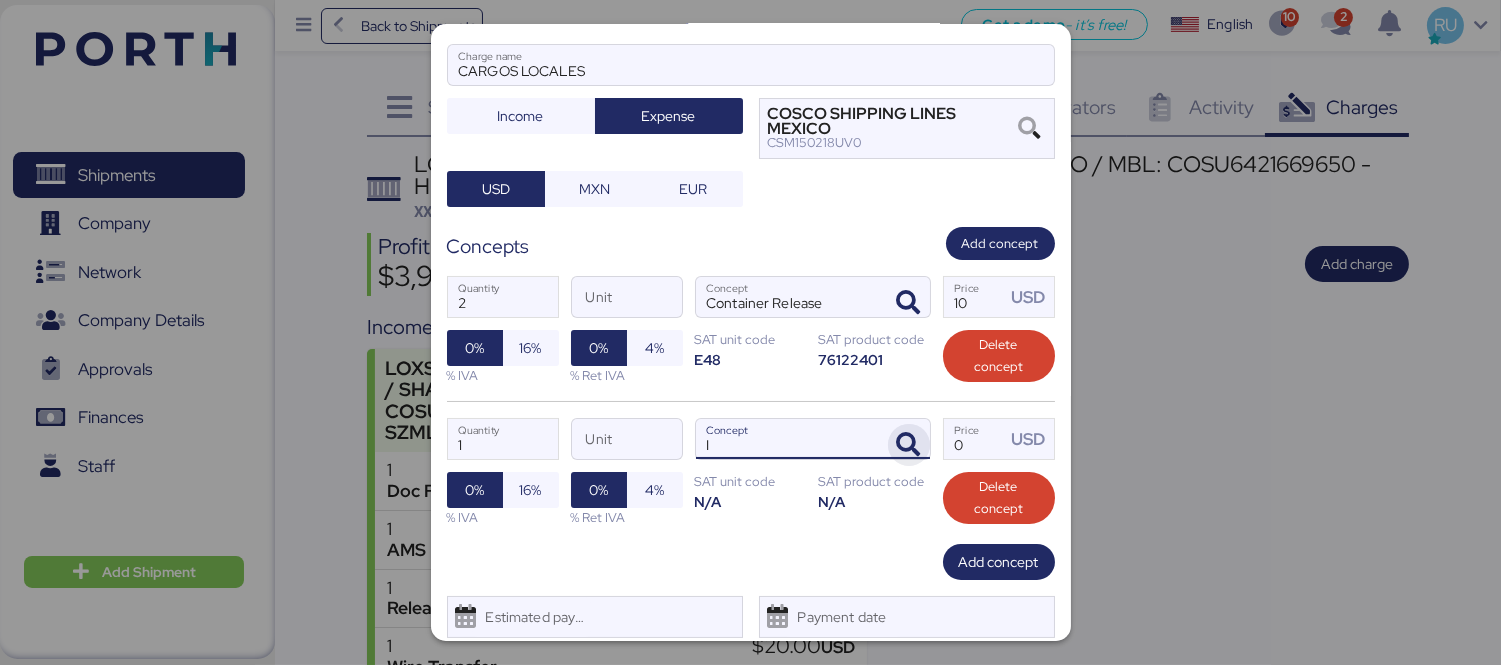 type on "I" 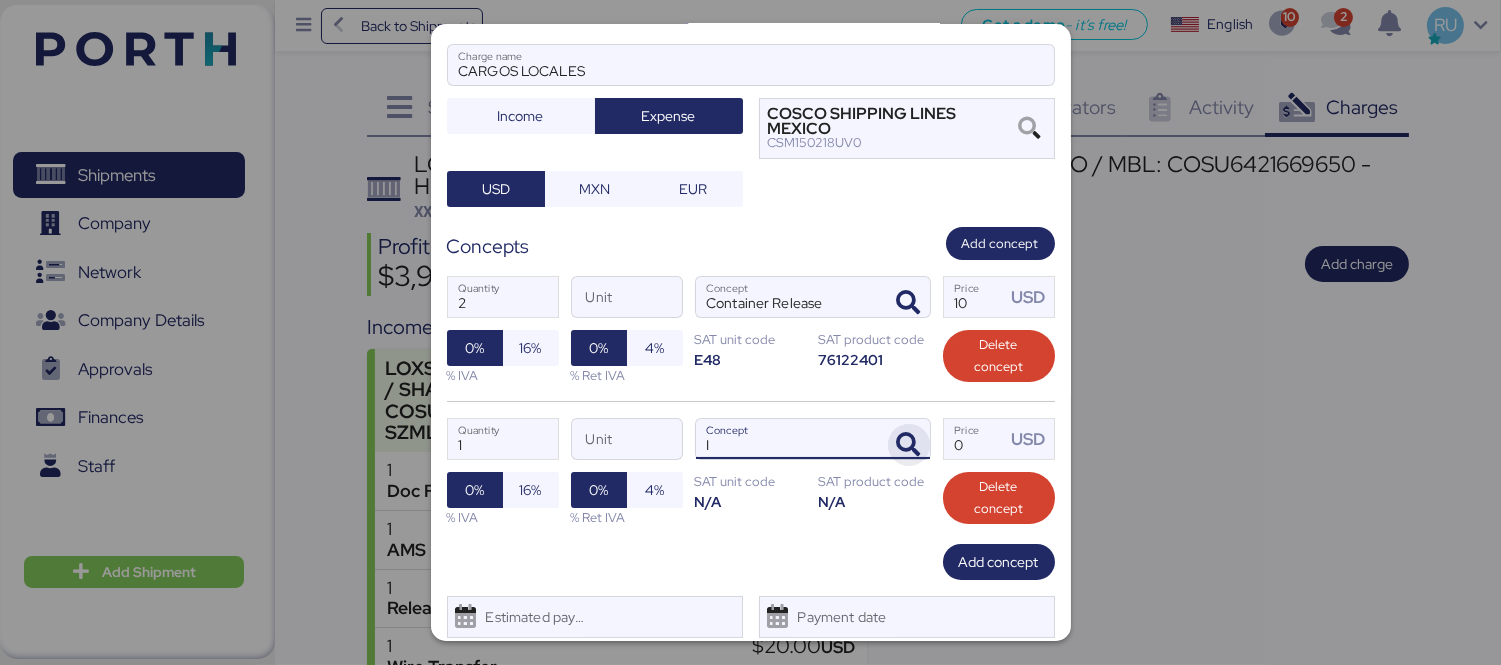 click at bounding box center [909, 445] 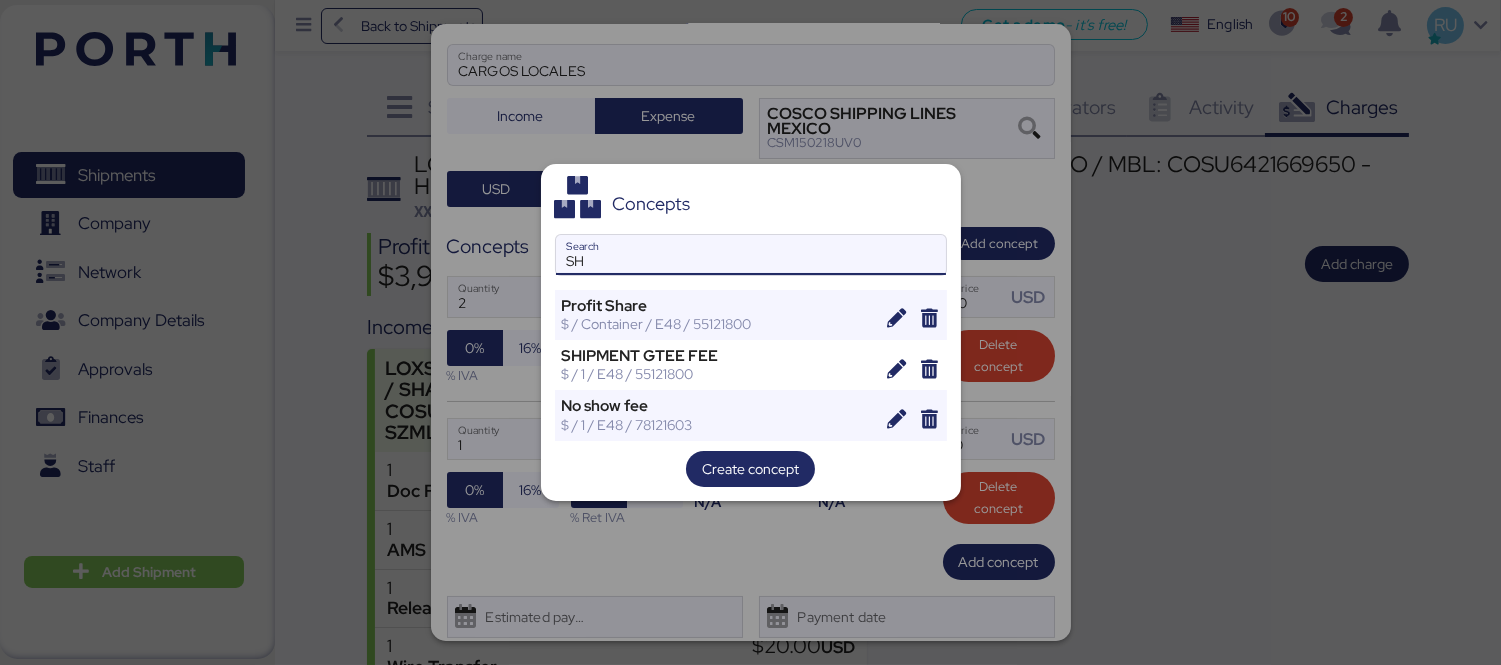 type on "S" 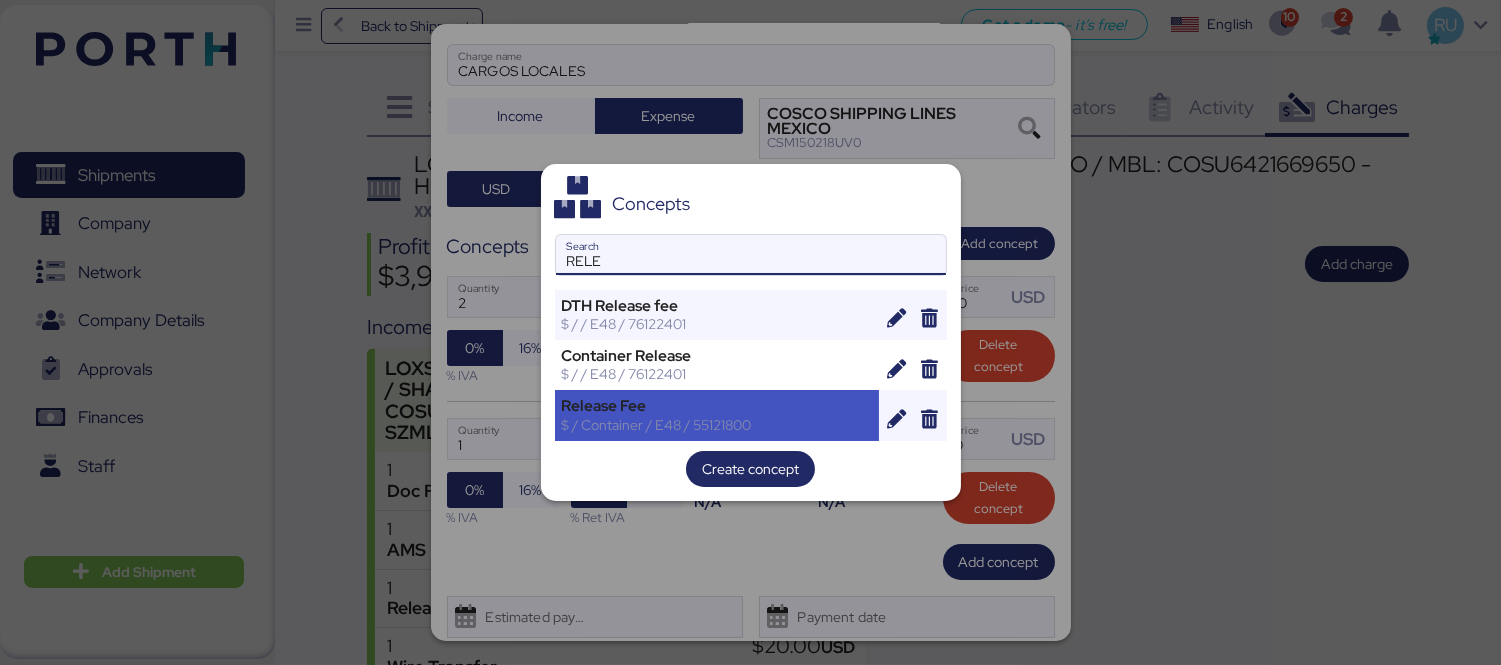 type on "RELE" 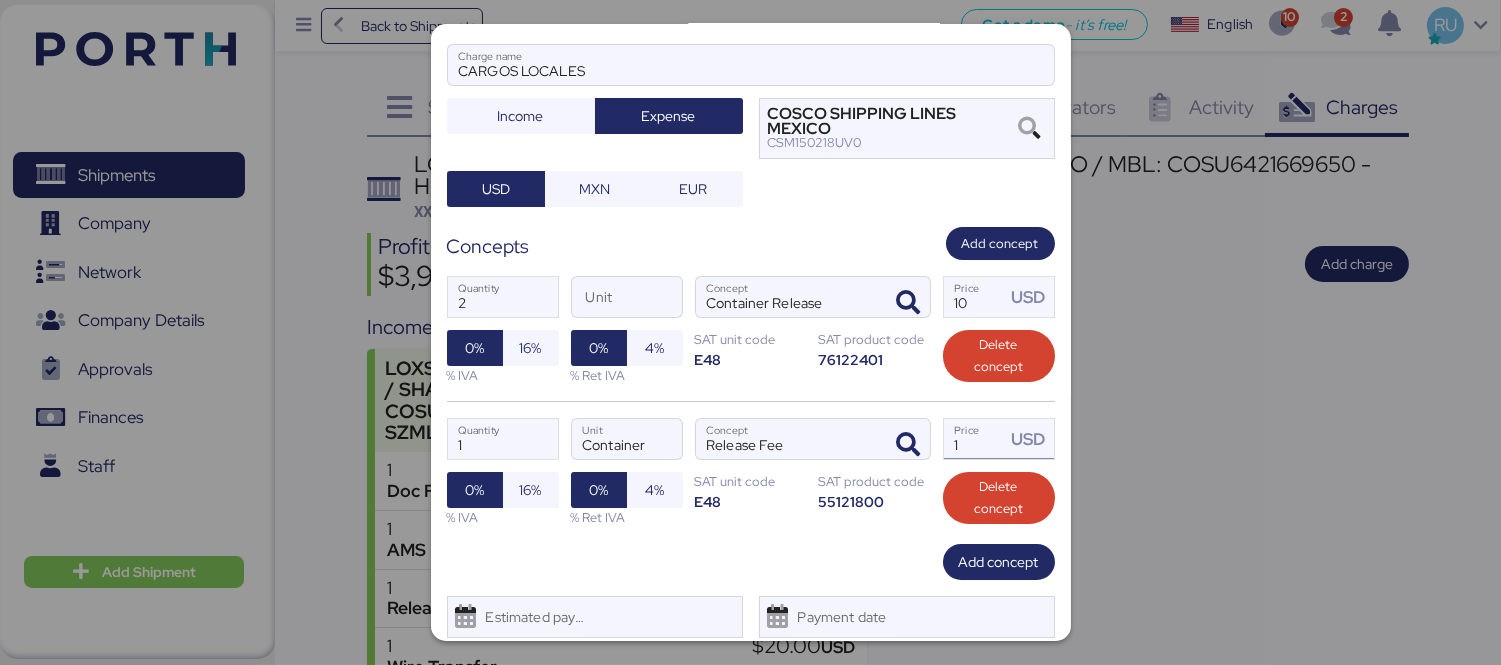 click on "1" at bounding box center (975, 439) 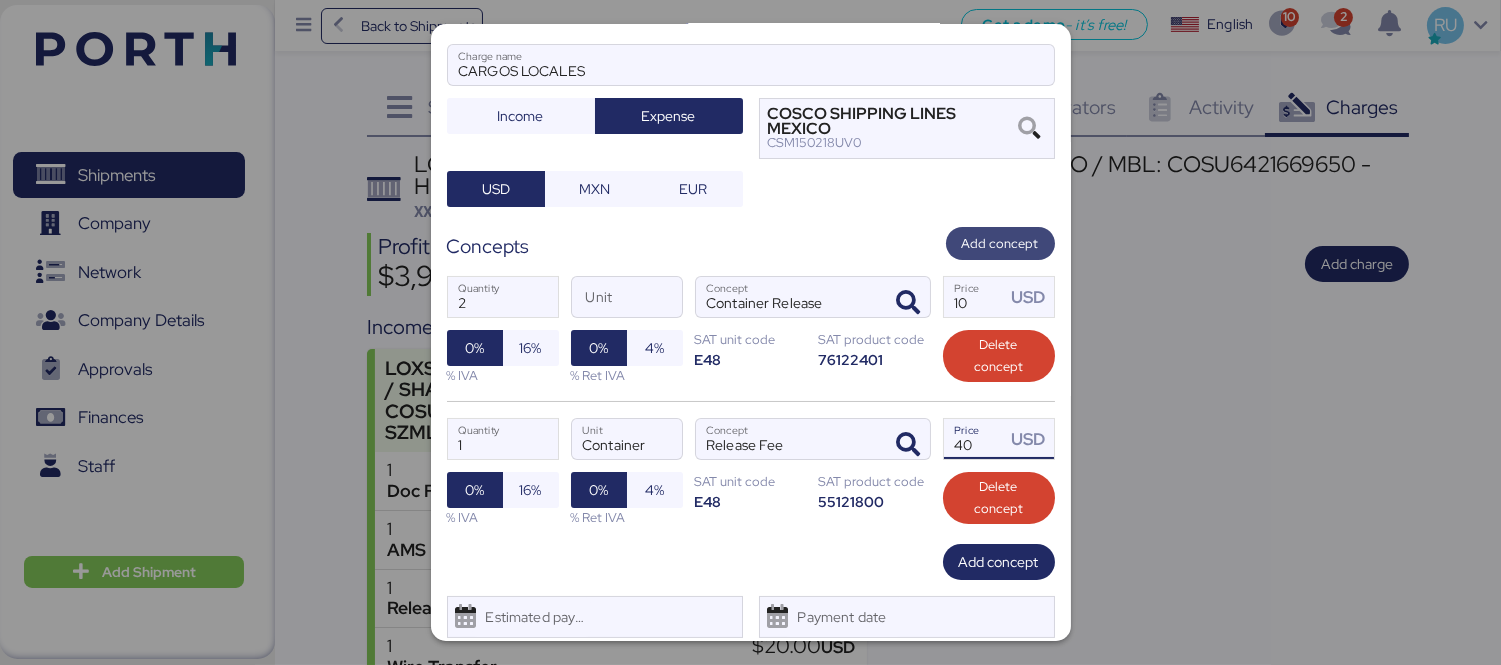 type on "40" 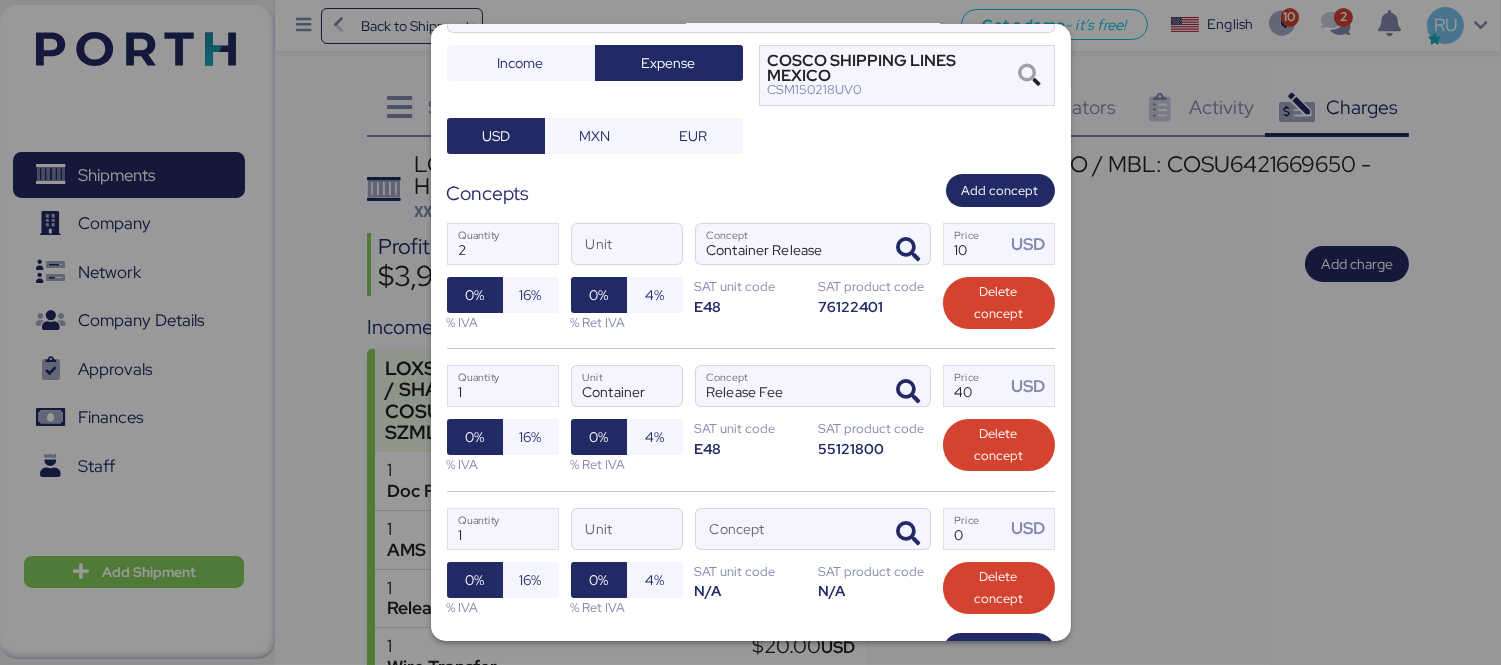 scroll, scrollTop: 191, scrollLeft: 0, axis: vertical 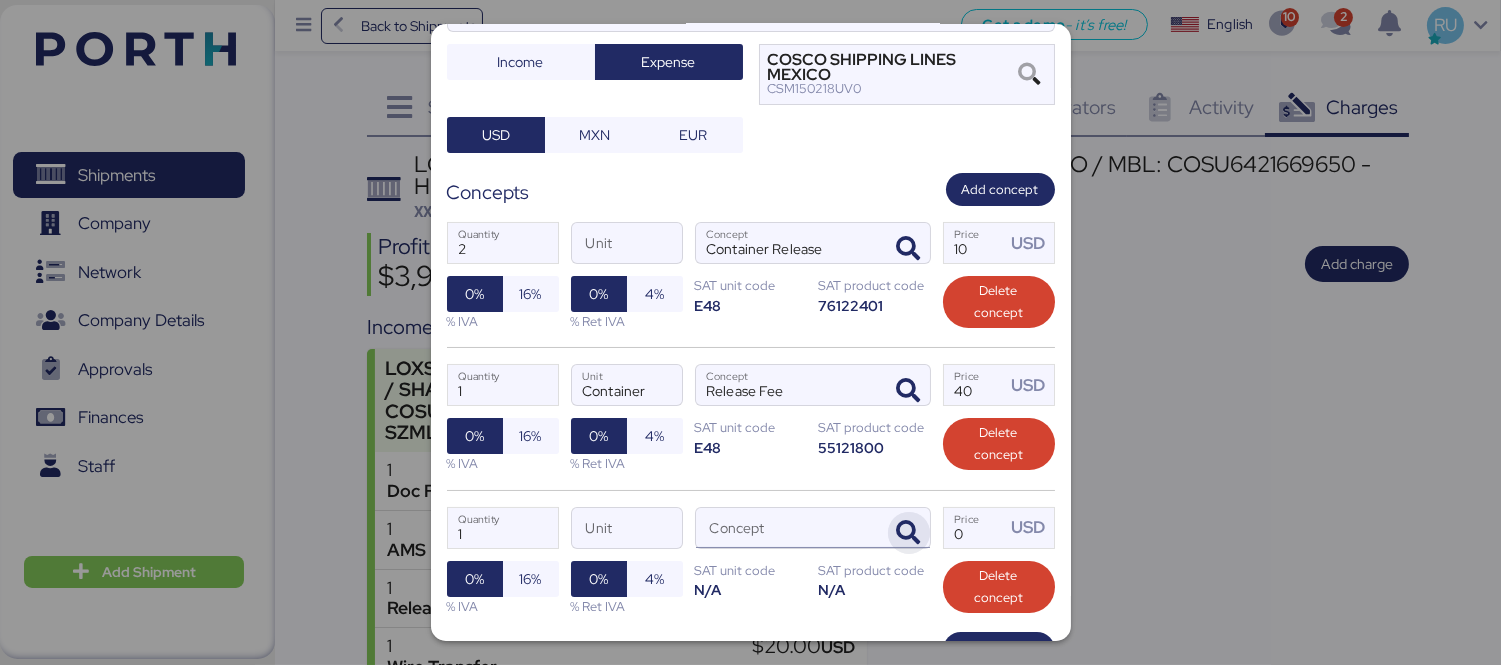 click at bounding box center (909, 533) 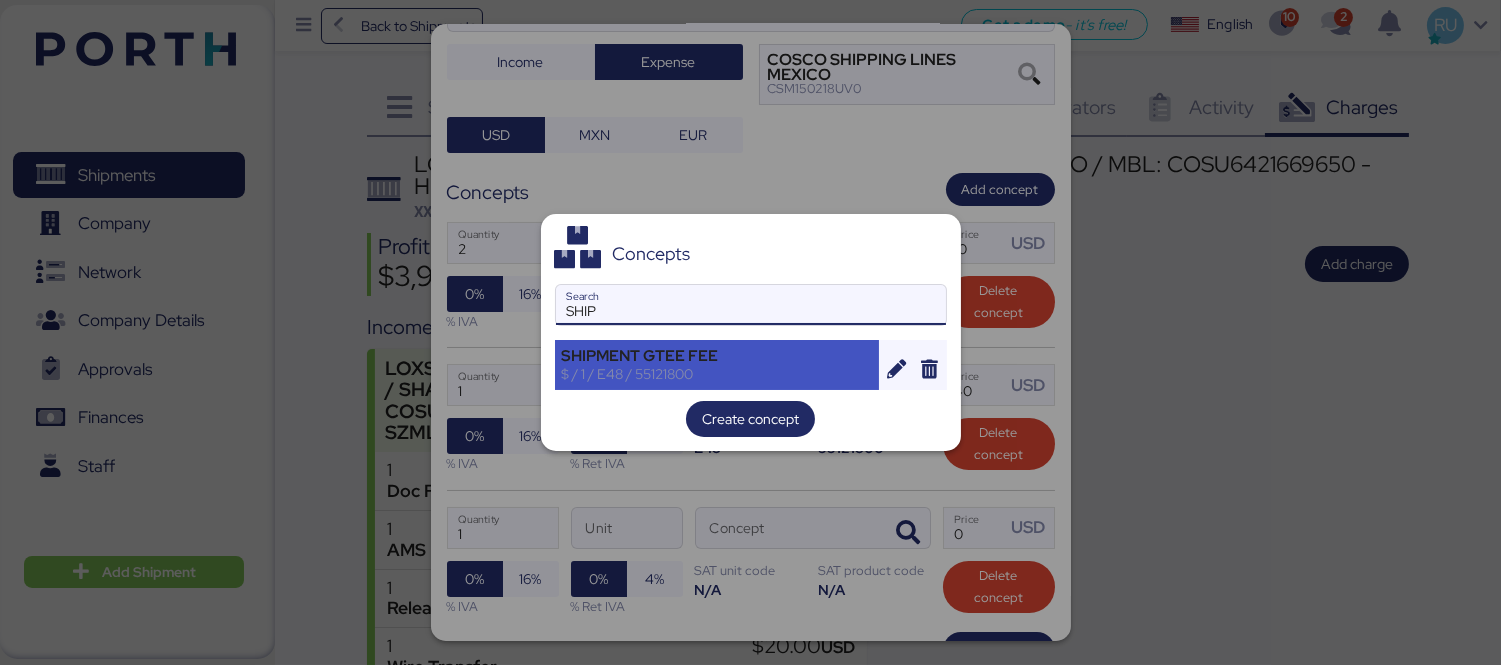 type on "SHIP" 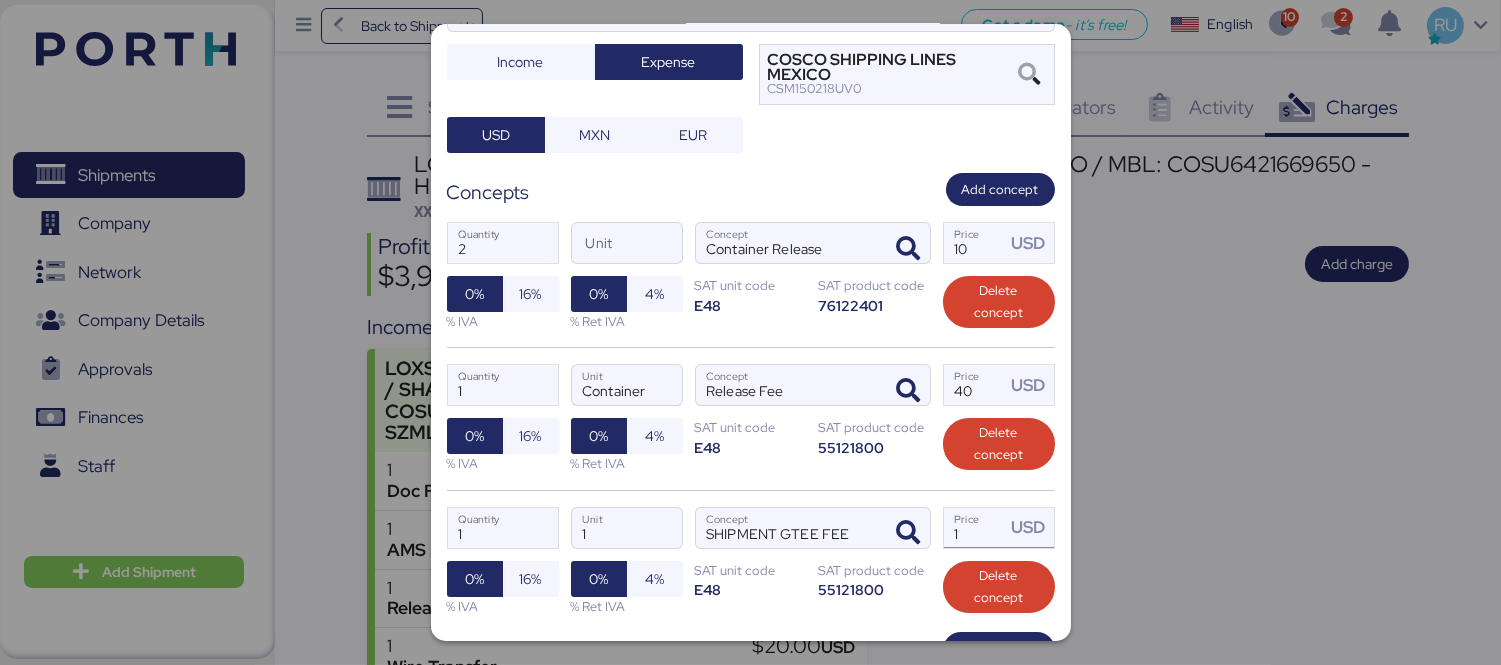 click on "1" at bounding box center [975, 528] 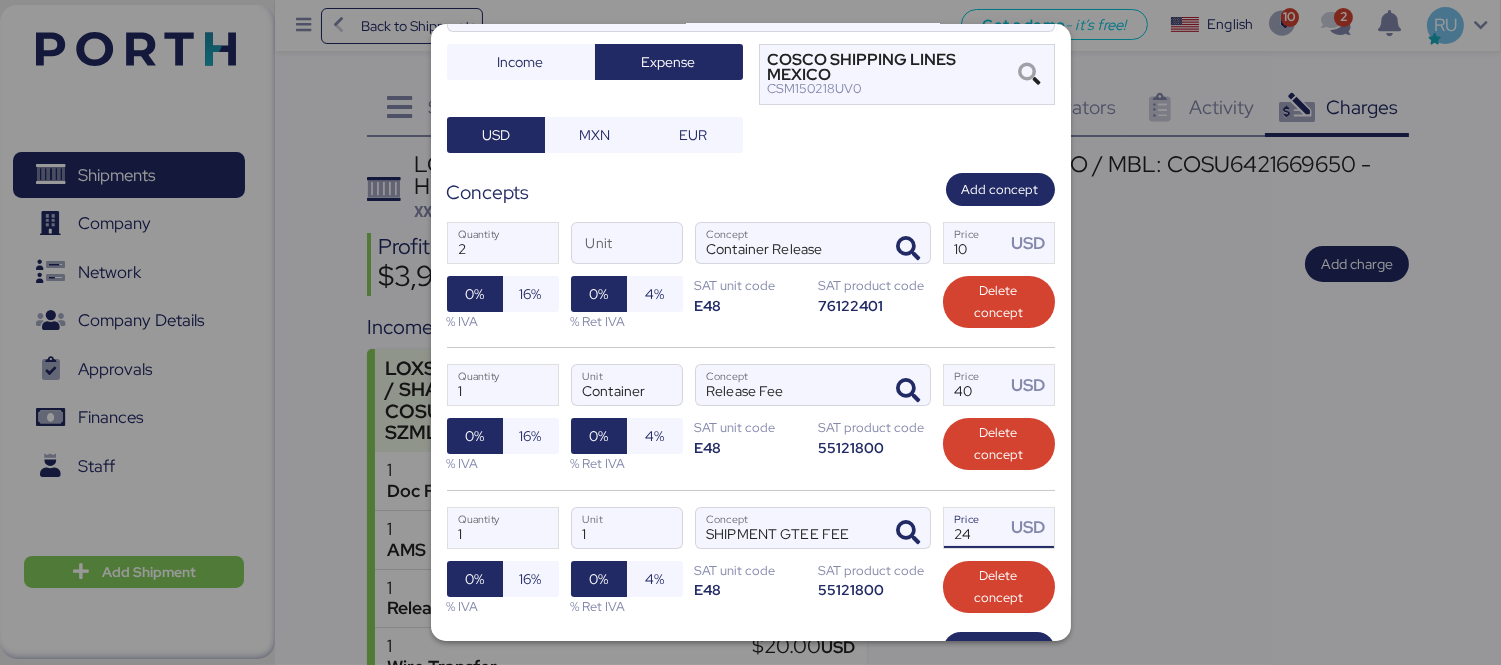 type on "24" 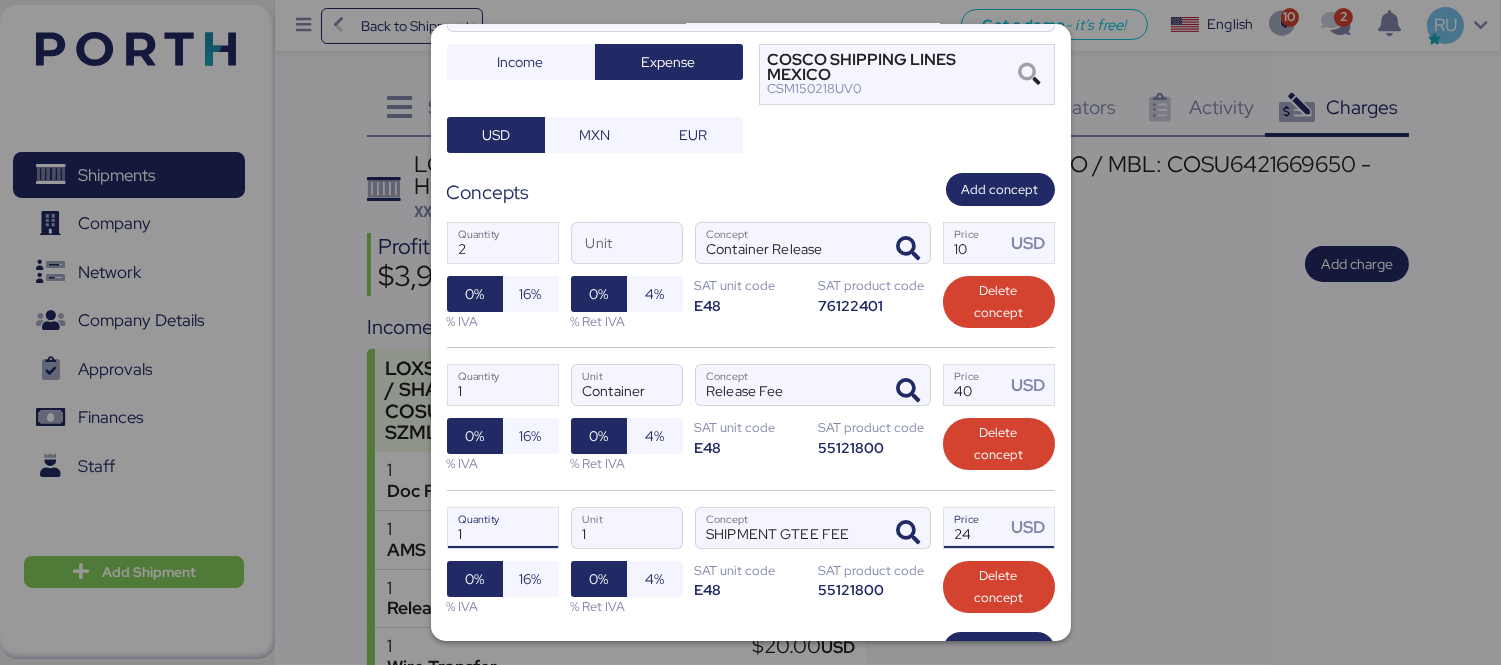 click on "1" at bounding box center (503, 528) 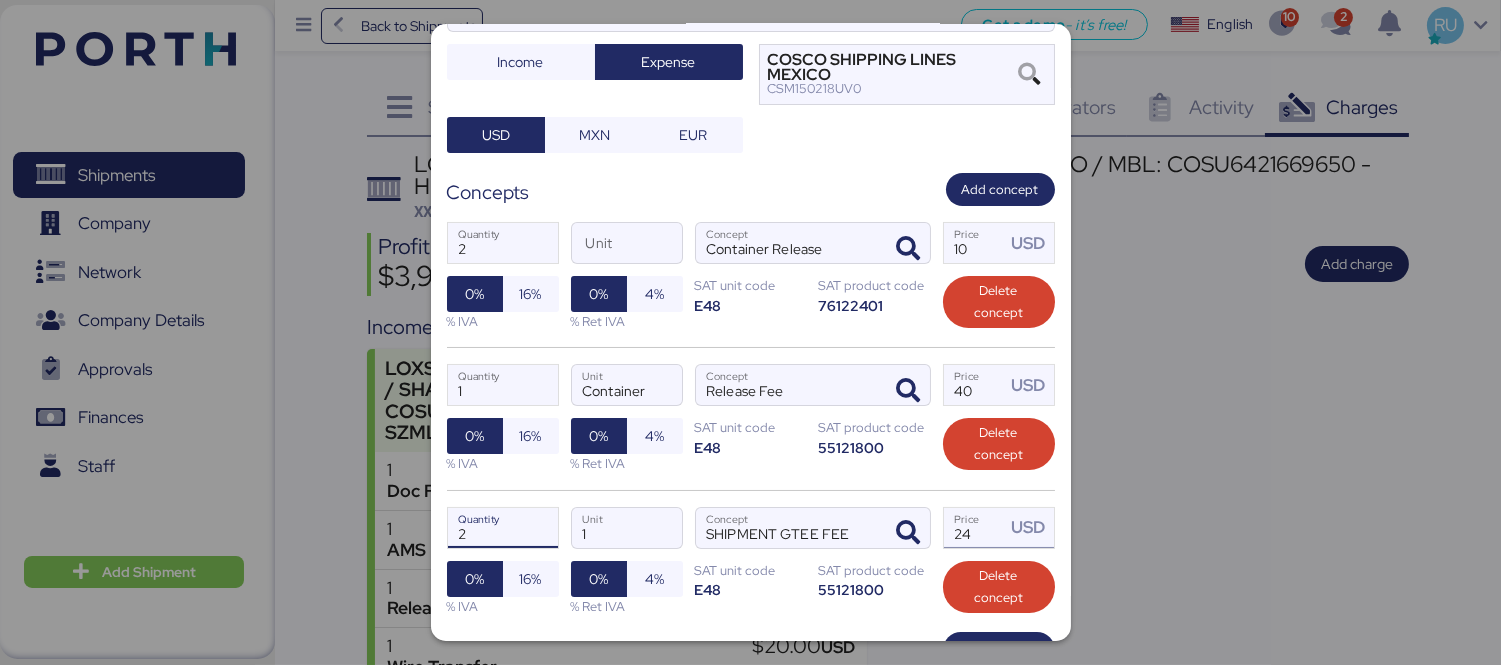 type on "2" 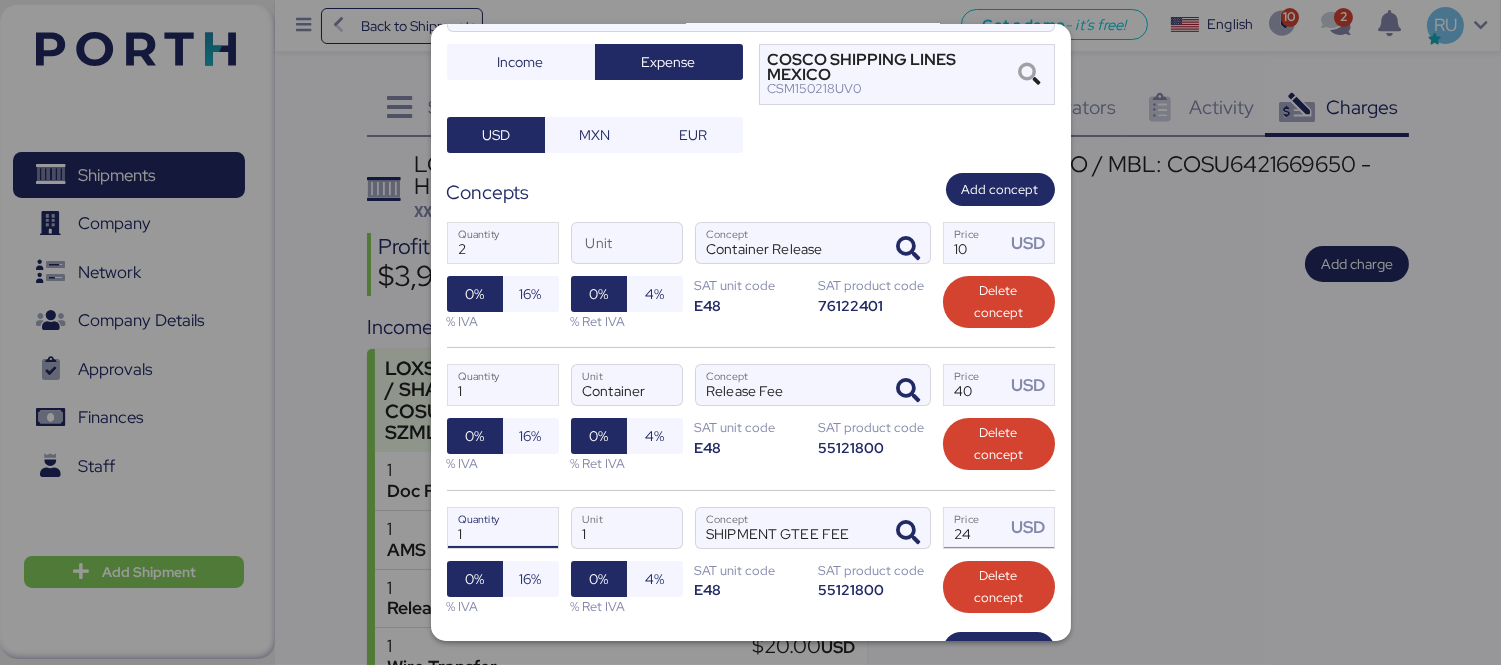 click on "USD" at bounding box center (1029, 528) 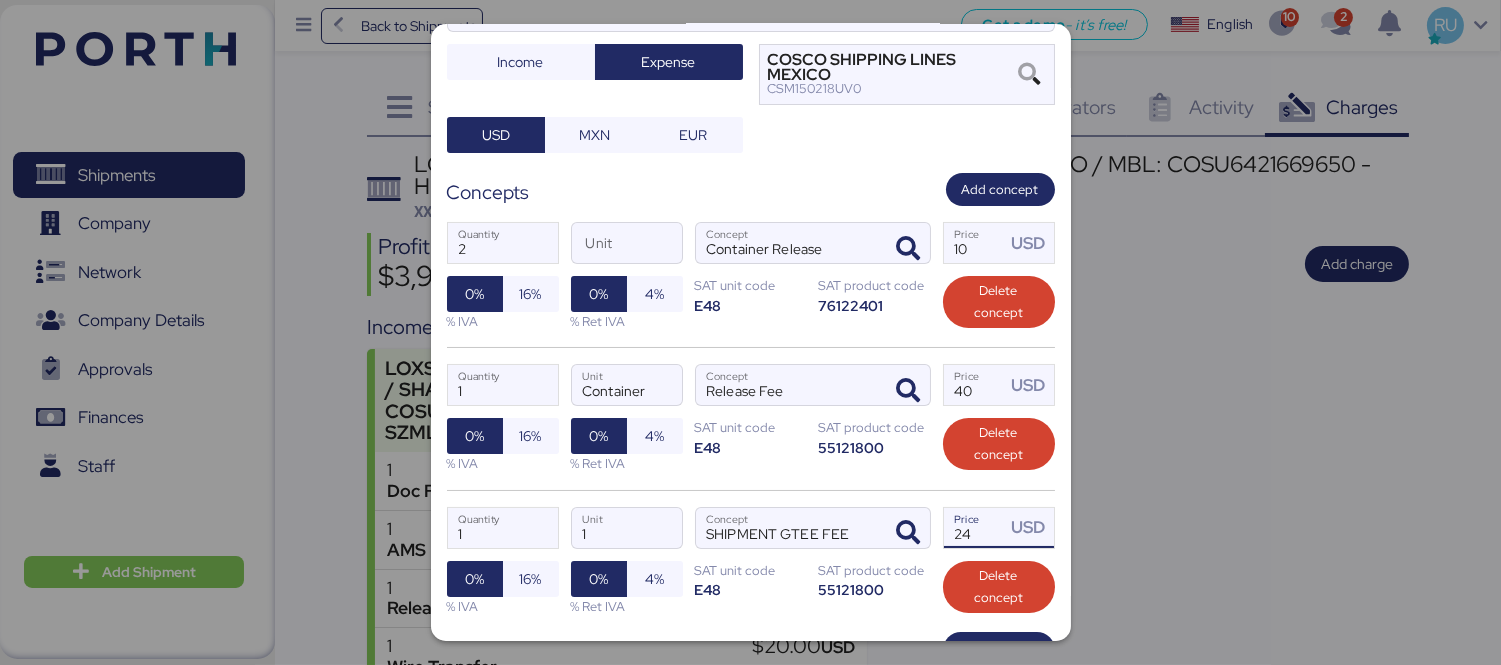 click on "24" at bounding box center (975, 528) 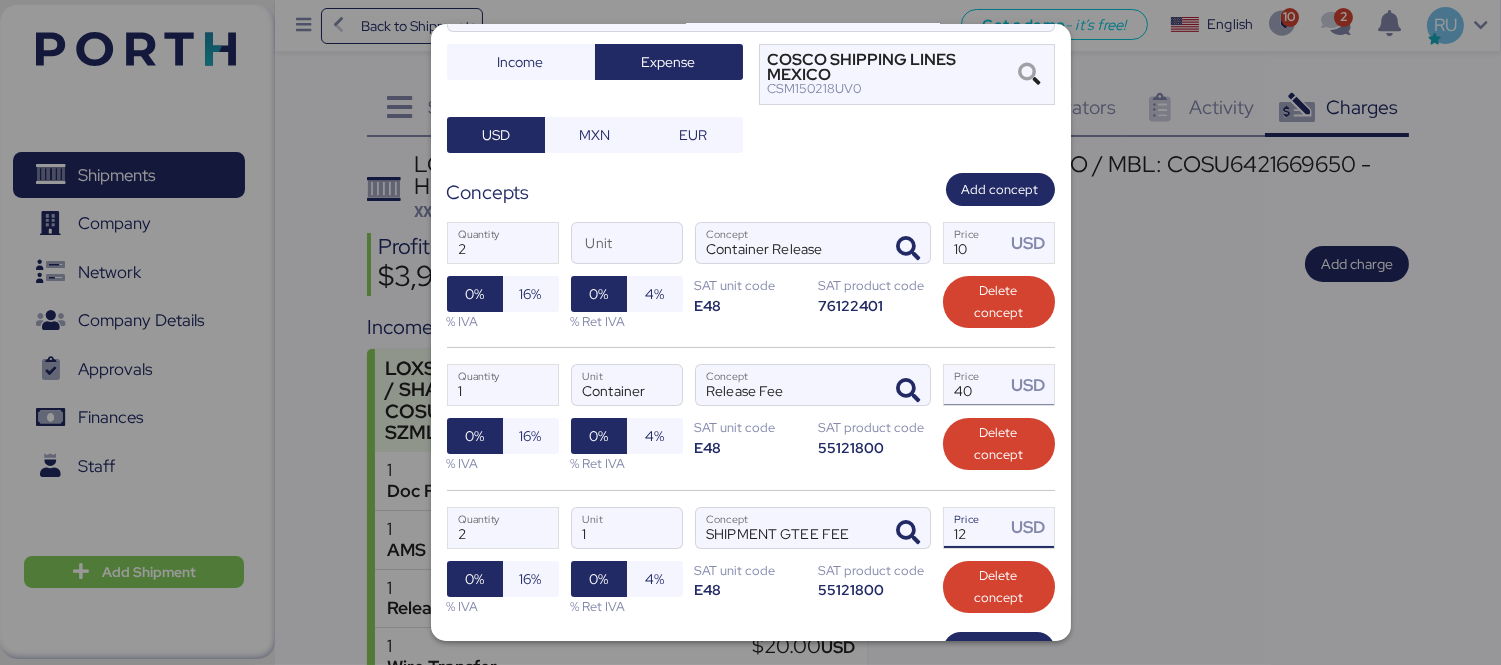 type on "12" 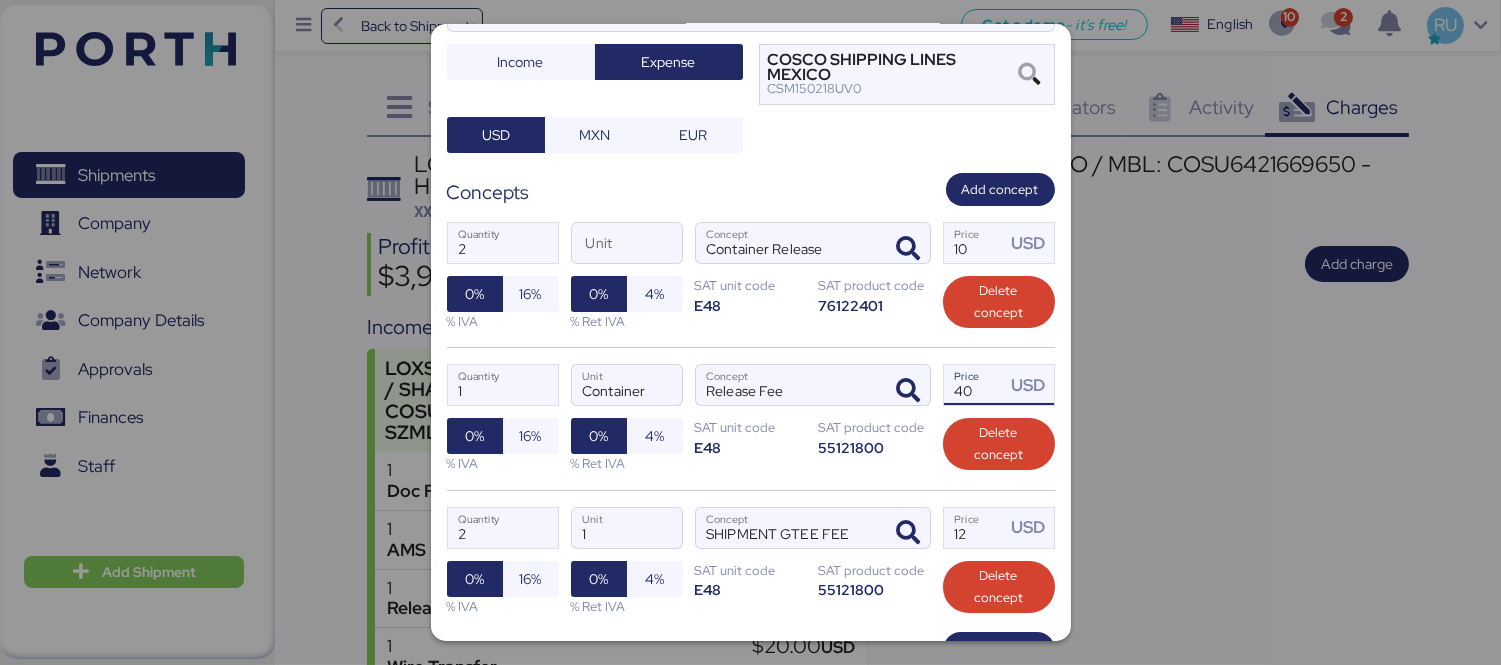click on "40" at bounding box center [975, 385] 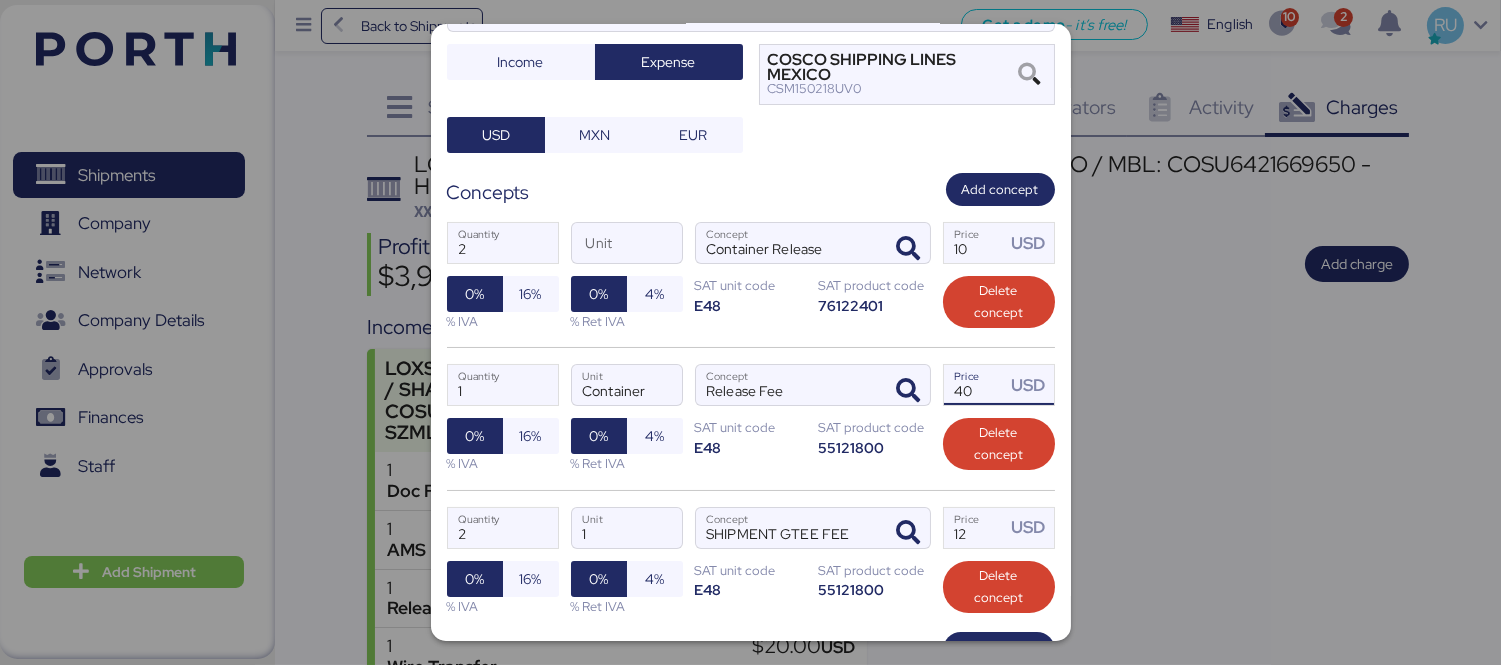scroll, scrollTop: 340, scrollLeft: 0, axis: vertical 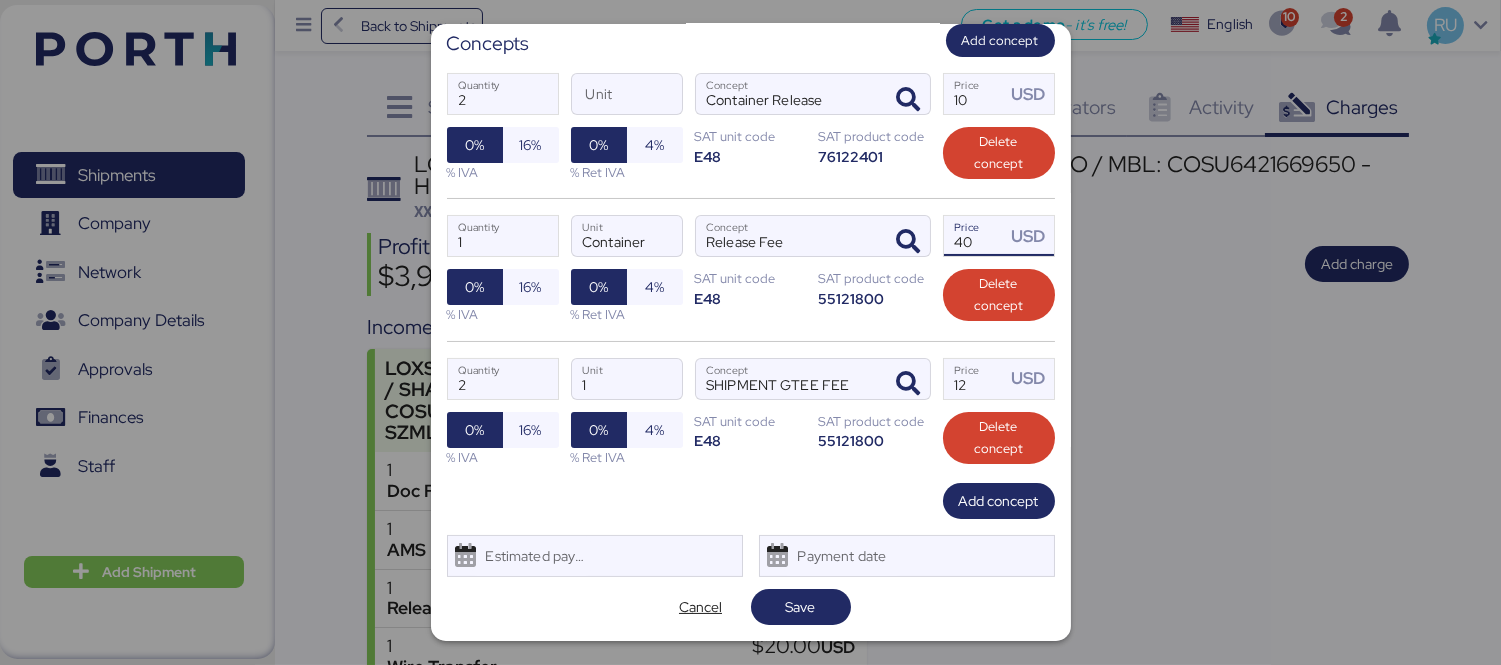 type on "40" 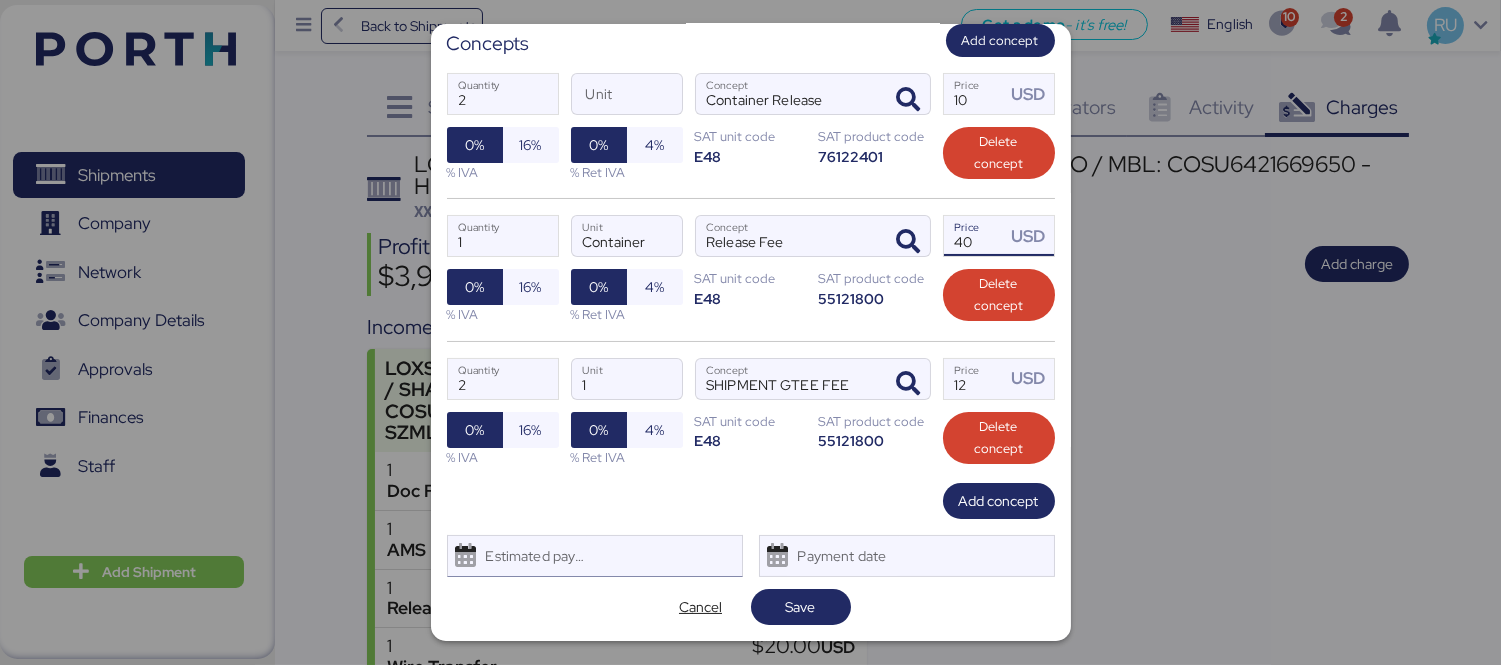 click on "Estimated payment date" at bounding box center (595, 556) 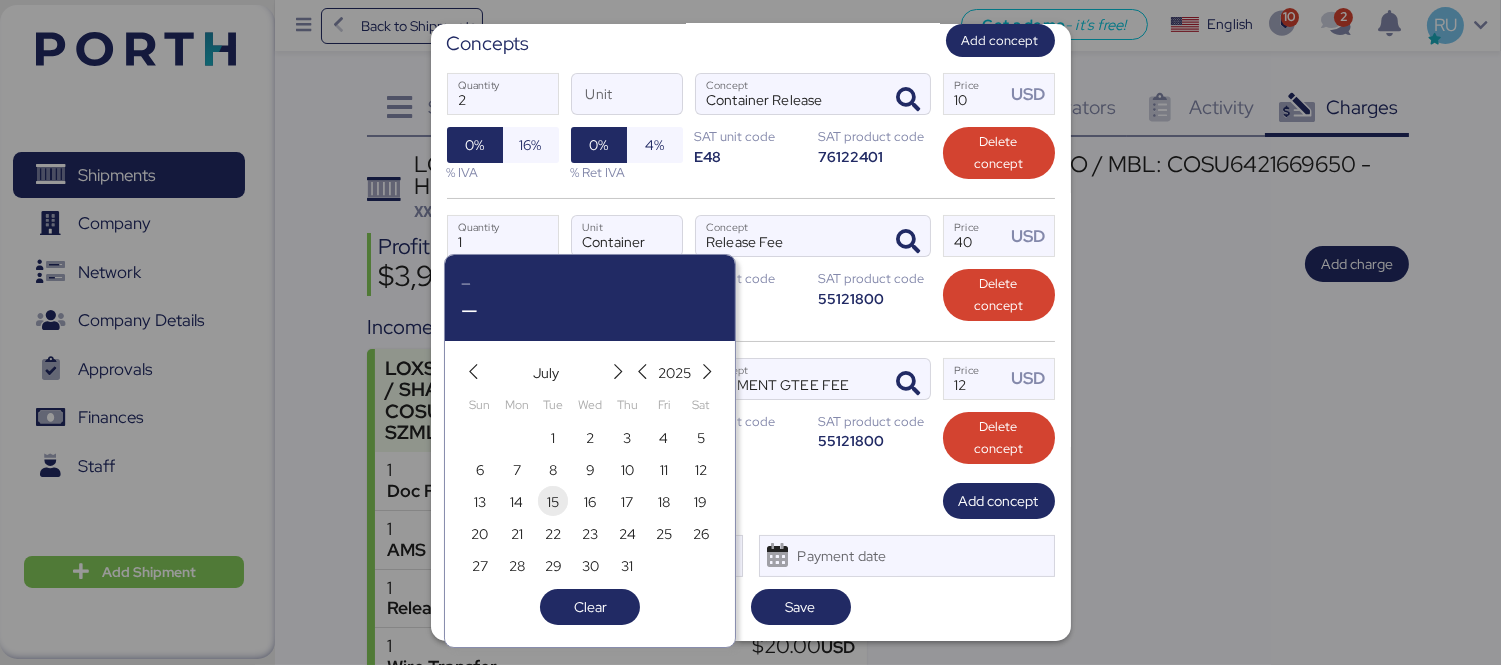 click on "15" at bounding box center (553, 438) 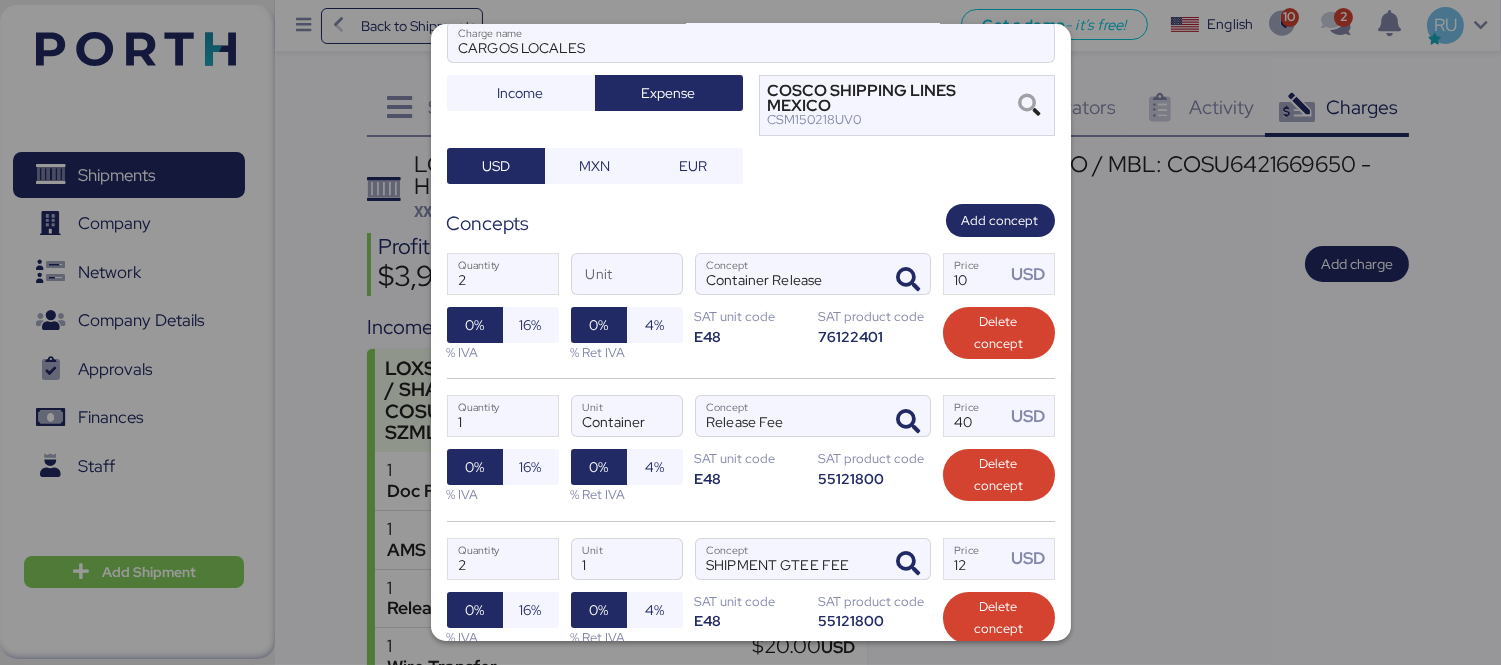 scroll, scrollTop: 158, scrollLeft: 0, axis: vertical 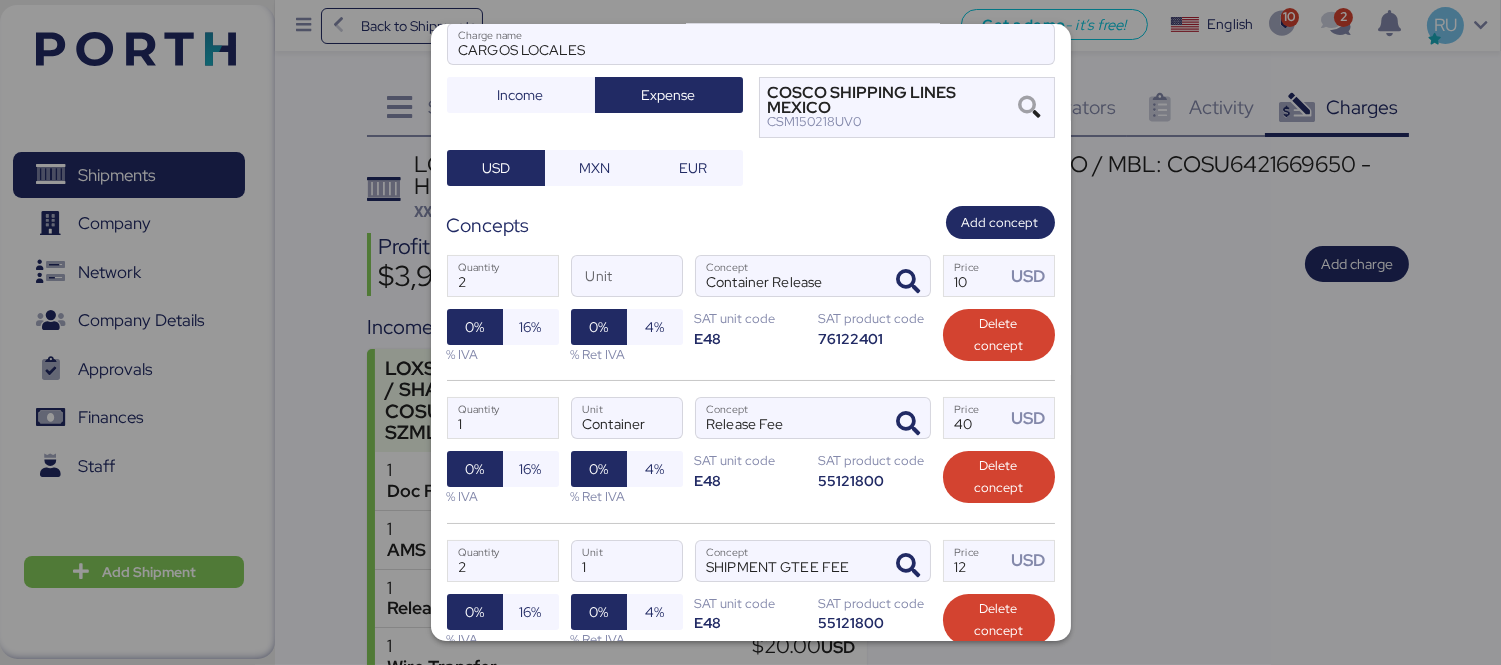 click at bounding box center [750, 332] 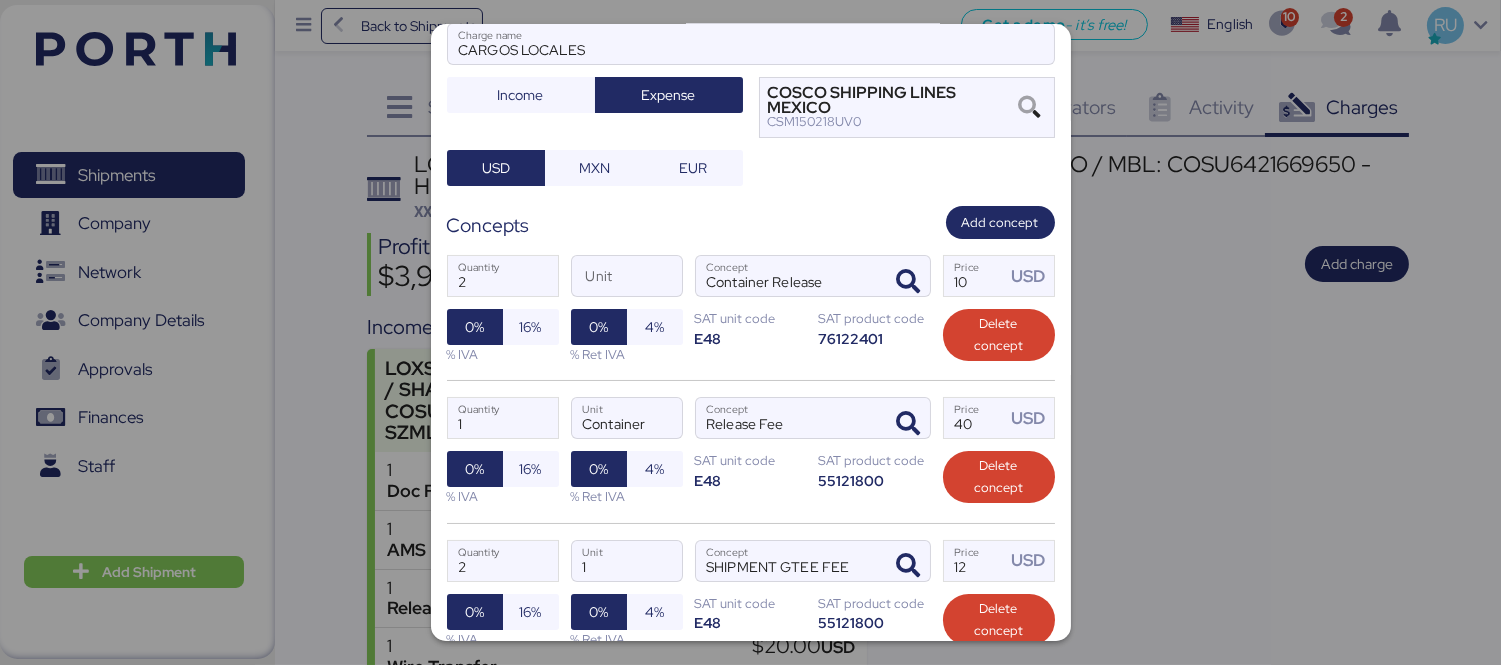 scroll, scrollTop: 340, scrollLeft: 0, axis: vertical 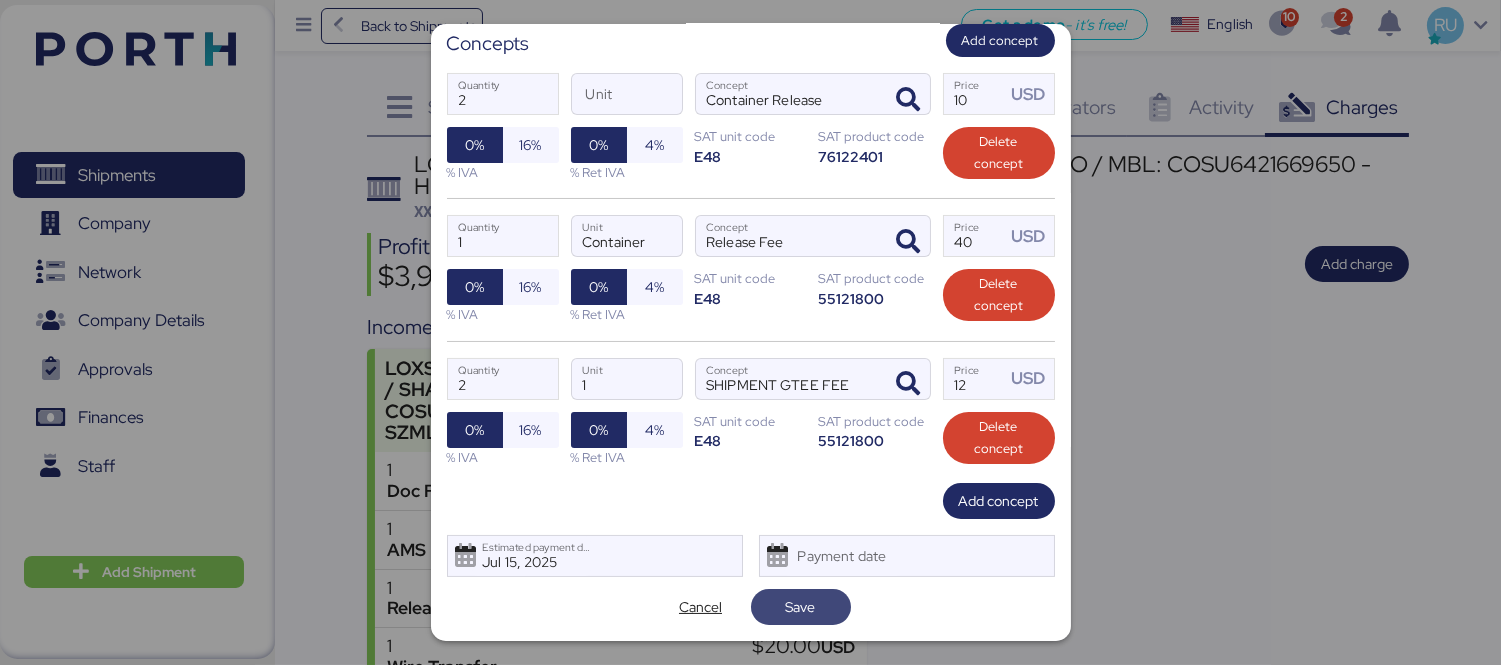 click on "Save" at bounding box center (801, 607) 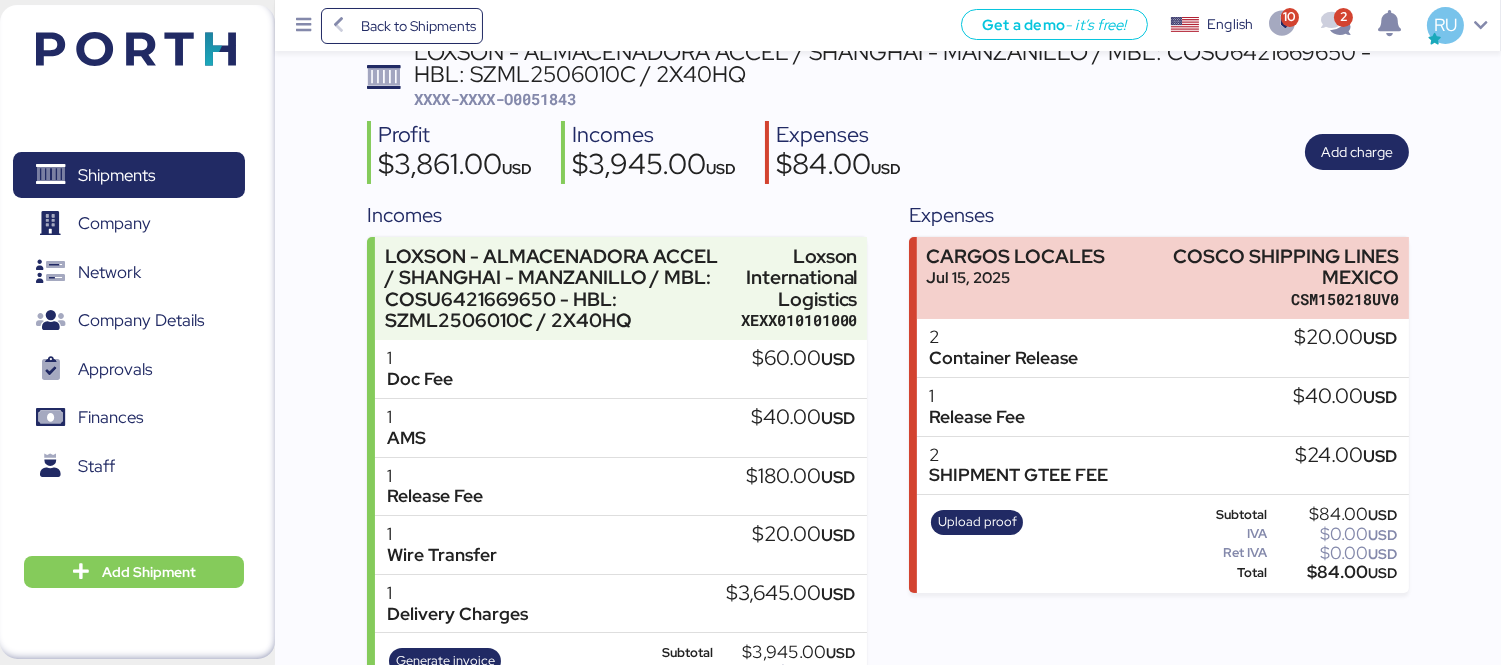 scroll, scrollTop: 25, scrollLeft: 0, axis: vertical 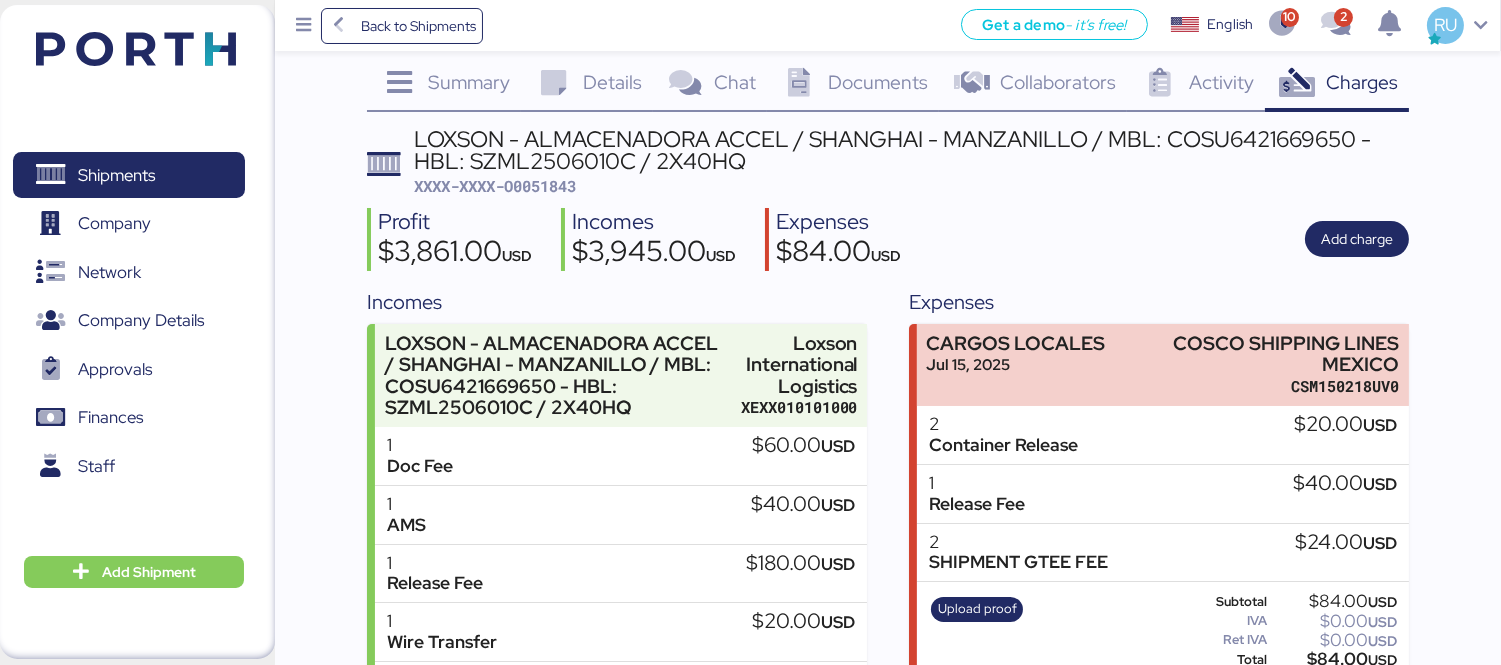 click on "XXXX-XXXX-O0051843" at bounding box center (495, 186) 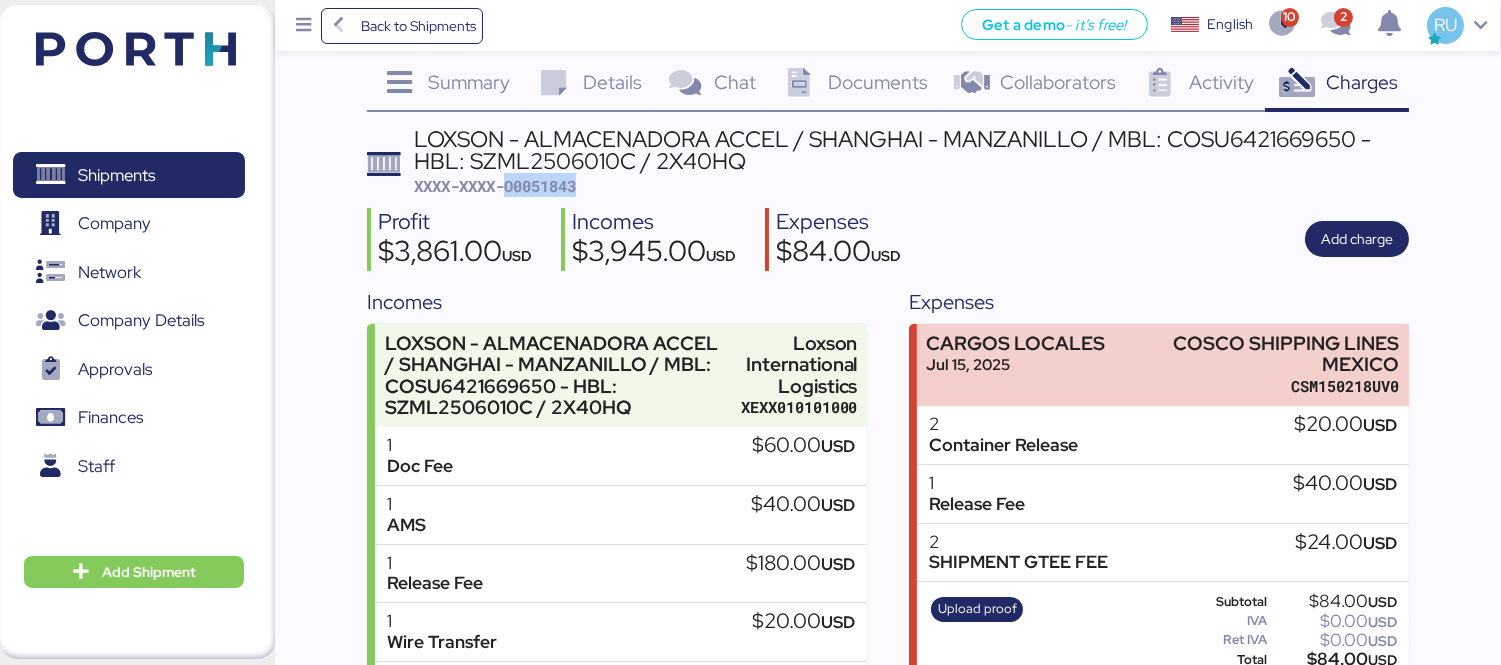 click on "XXXX-XXXX-O0051843" at bounding box center (495, 186) 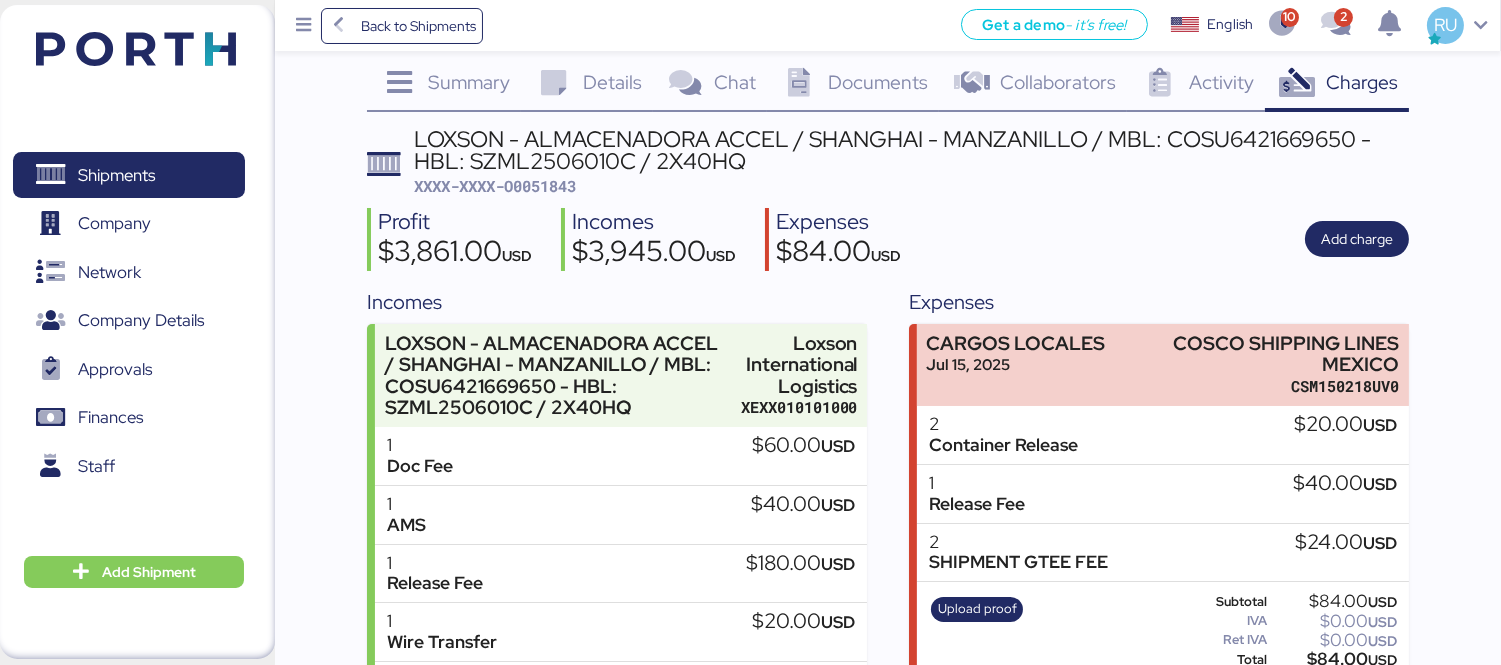 click on "Profit $3,861.00  USD Incomes $3,945.00  USD Expenses $84.00  USD Add charge" at bounding box center (888, 239) 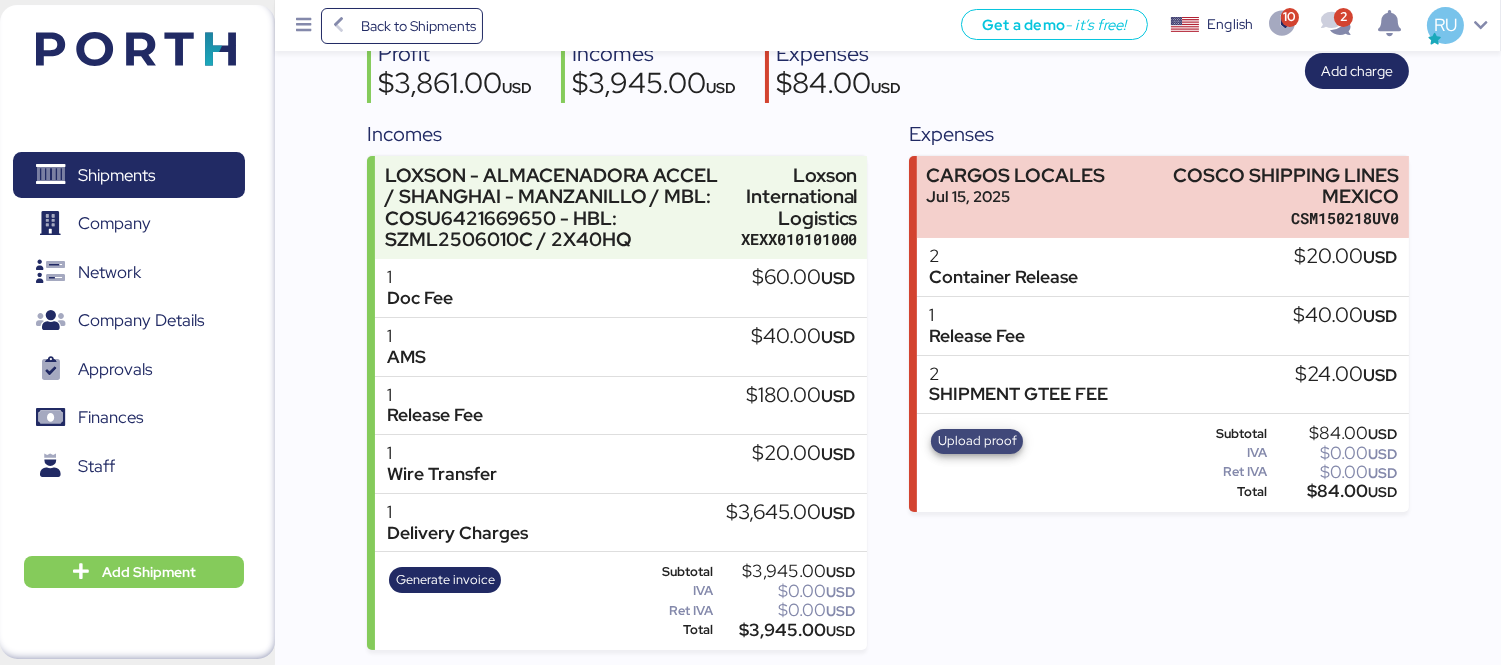 click on "Upload proof" at bounding box center (977, 441) 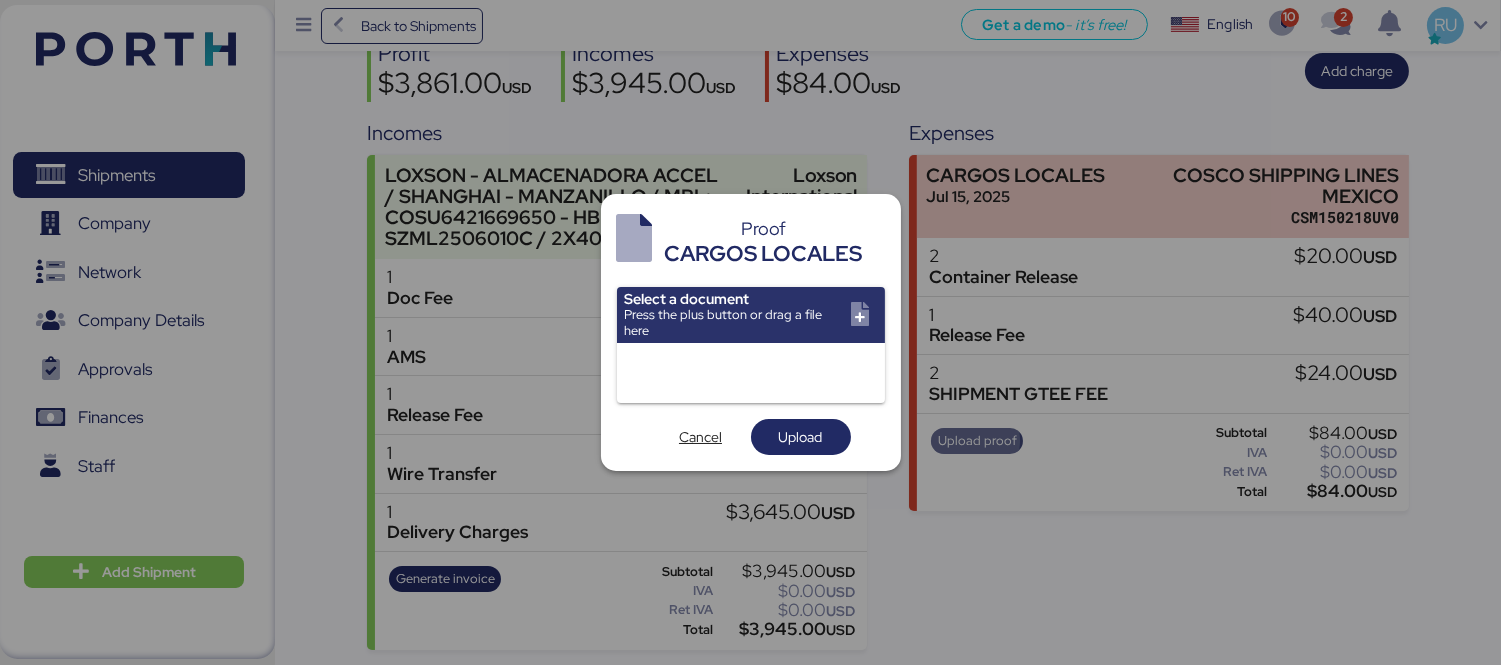 scroll, scrollTop: 0, scrollLeft: 0, axis: both 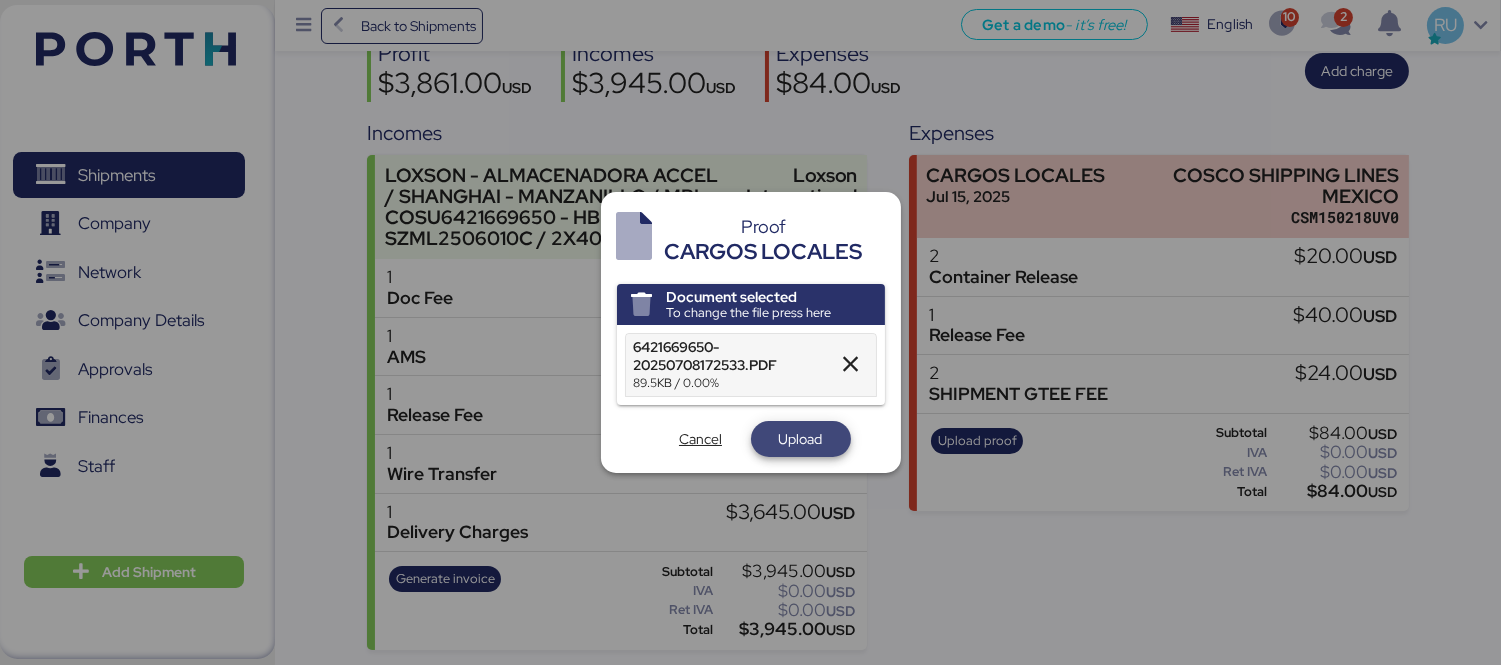 click on "Upload" at bounding box center [801, 439] 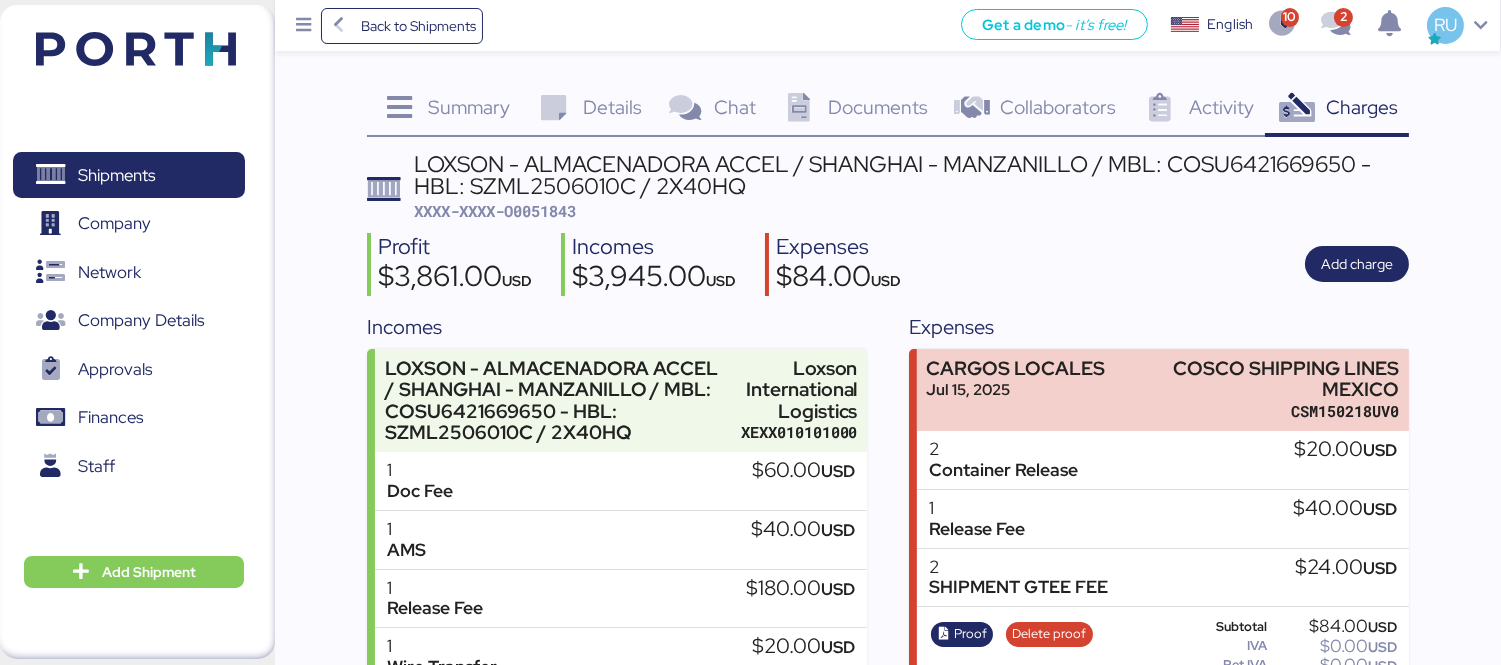 scroll, scrollTop: 193, scrollLeft: 0, axis: vertical 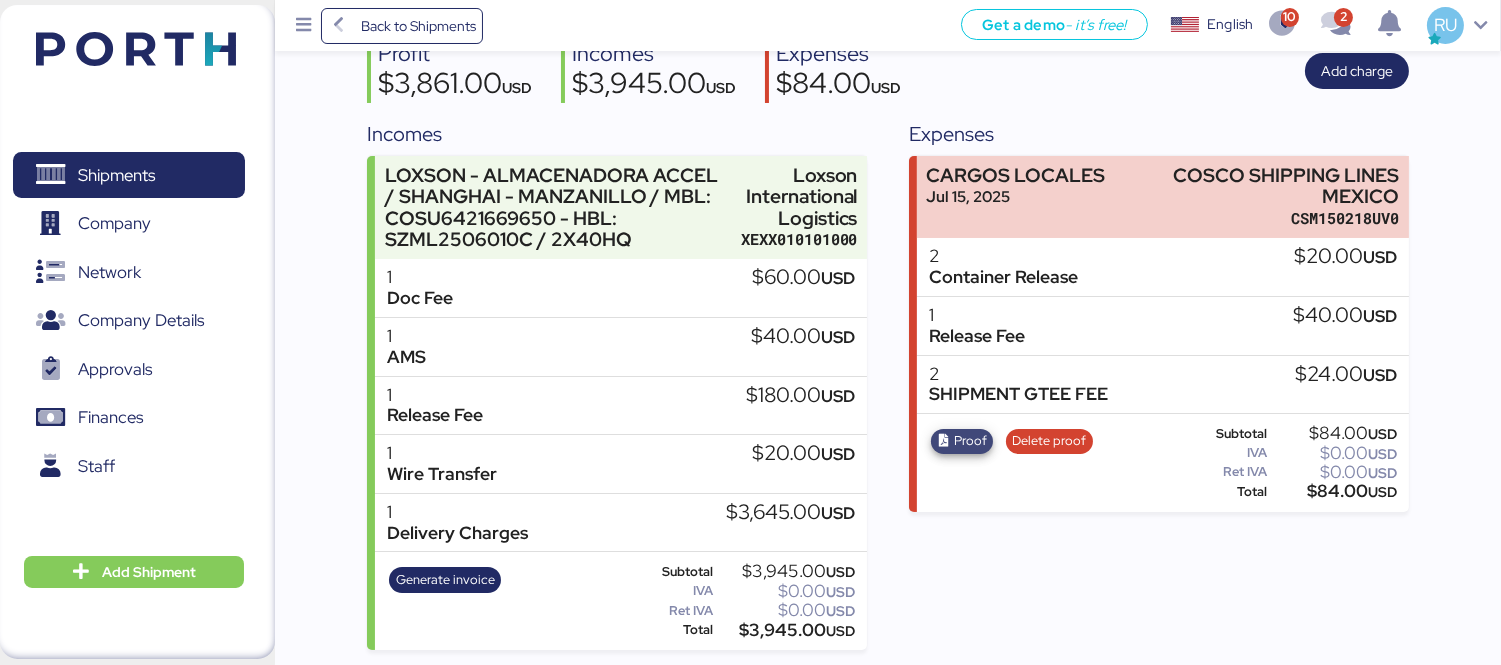 click on "Proof" at bounding box center [970, 441] 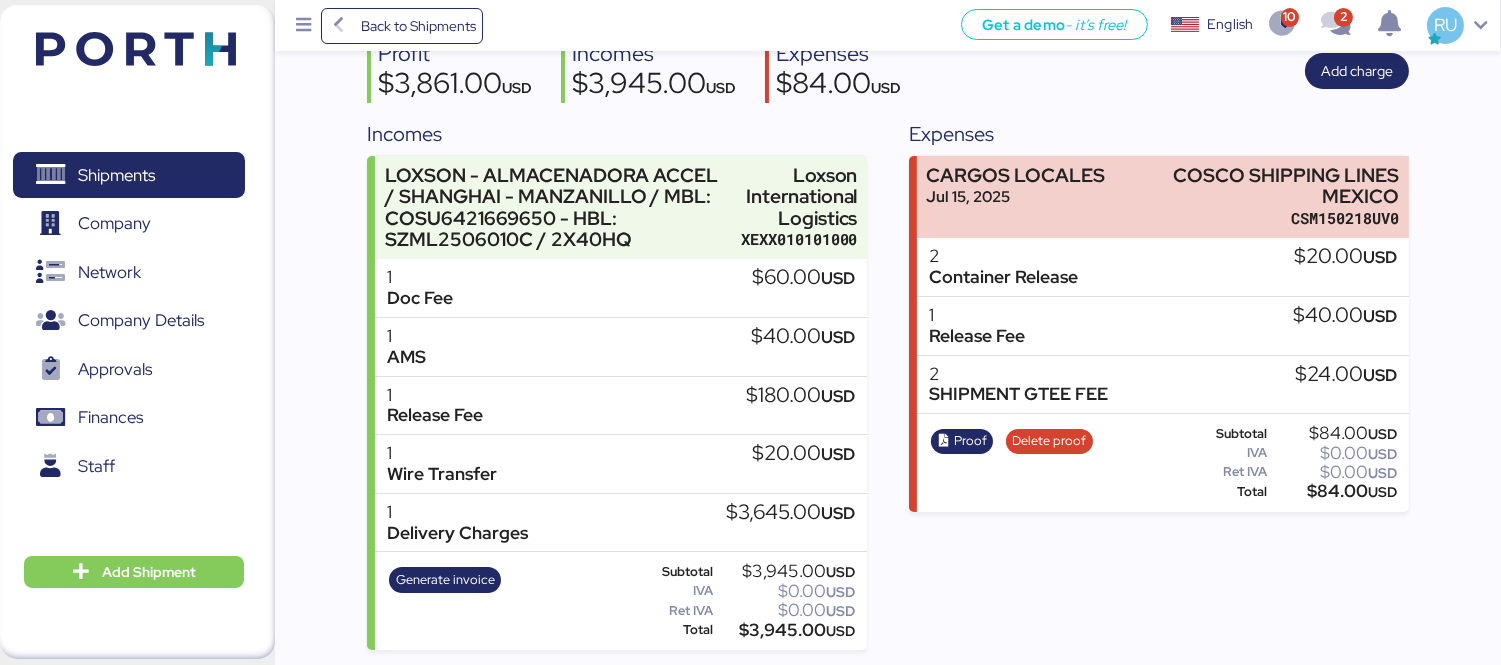 scroll, scrollTop: 192, scrollLeft: 0, axis: vertical 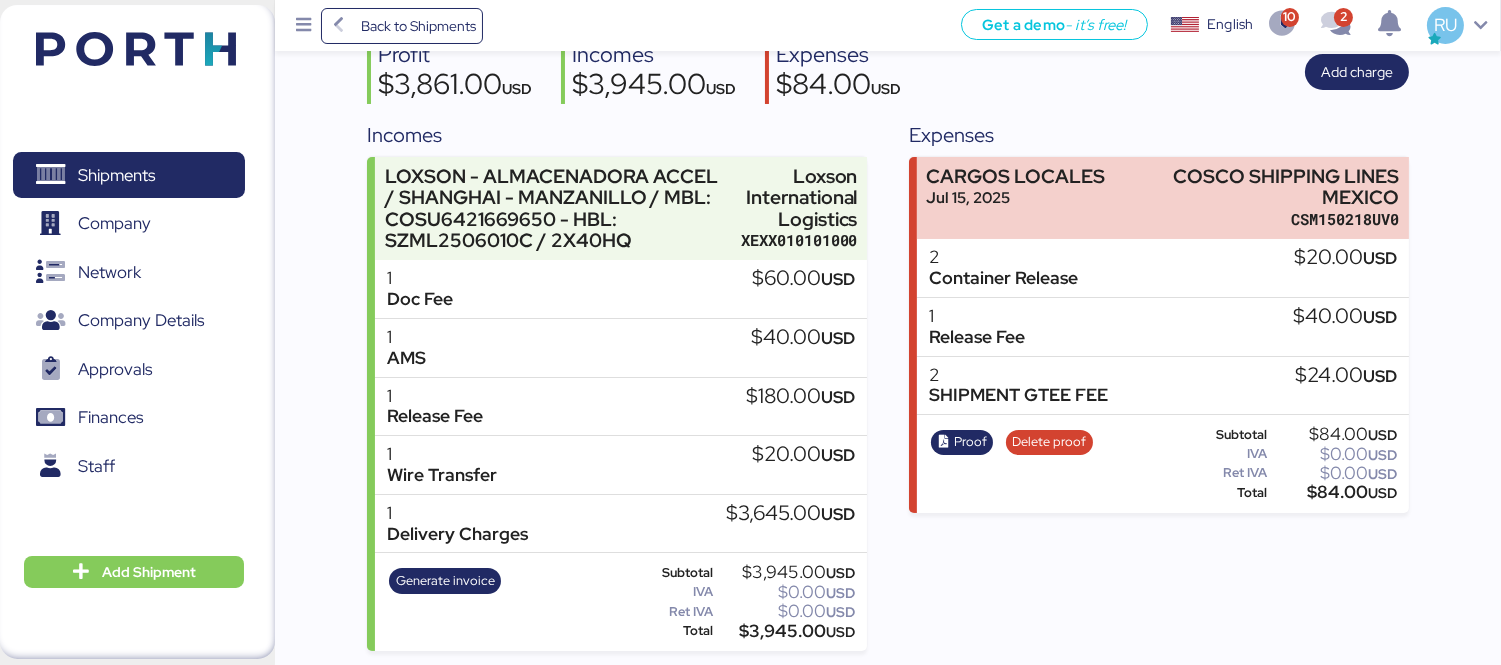click at bounding box center [136, 49] 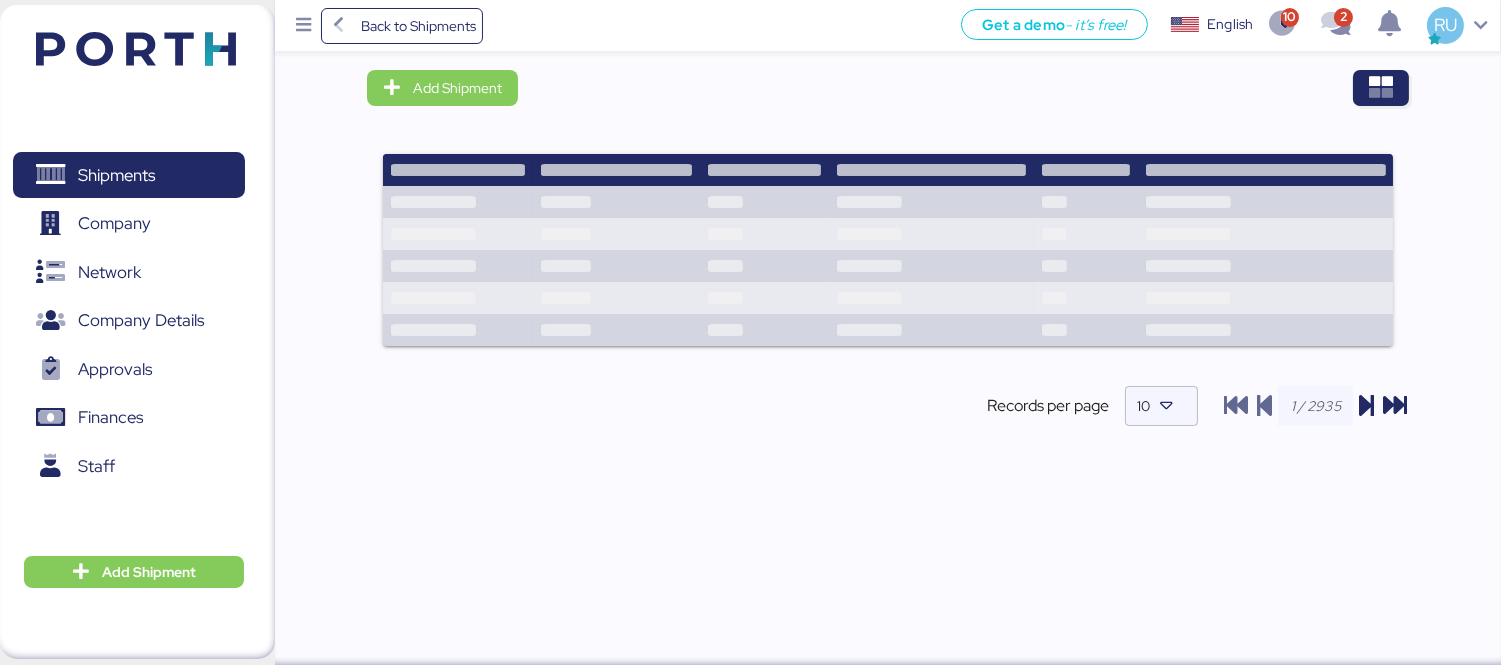 scroll, scrollTop: 0, scrollLeft: 0, axis: both 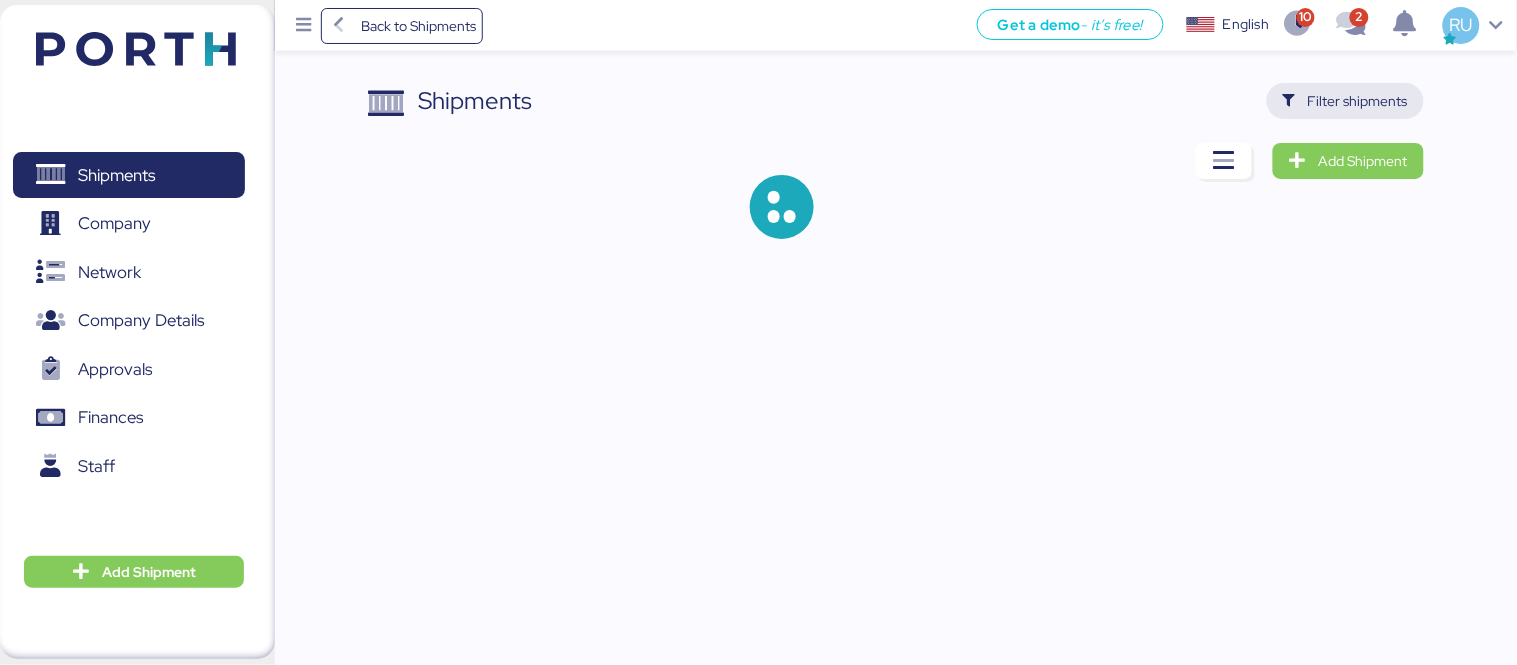 click on "Filter shipments" at bounding box center [1358, 101] 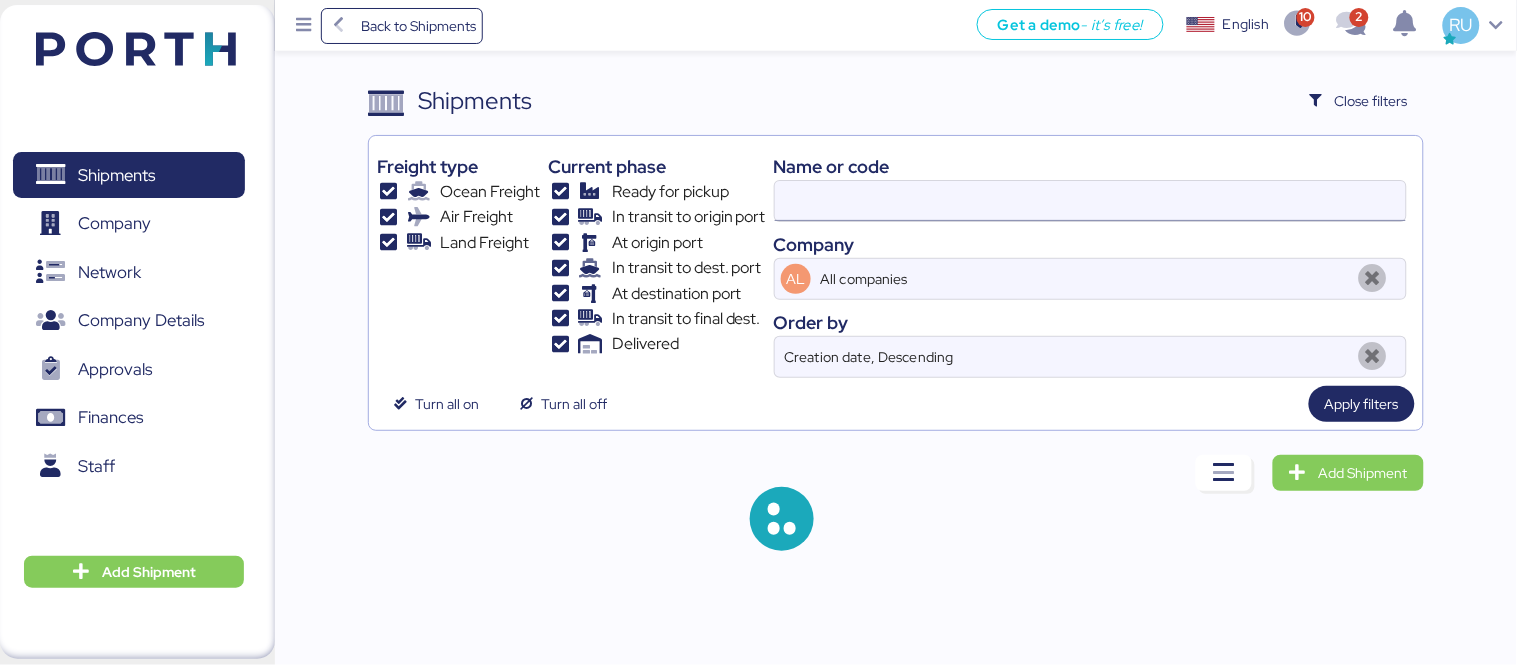 click at bounding box center [1090, 201] 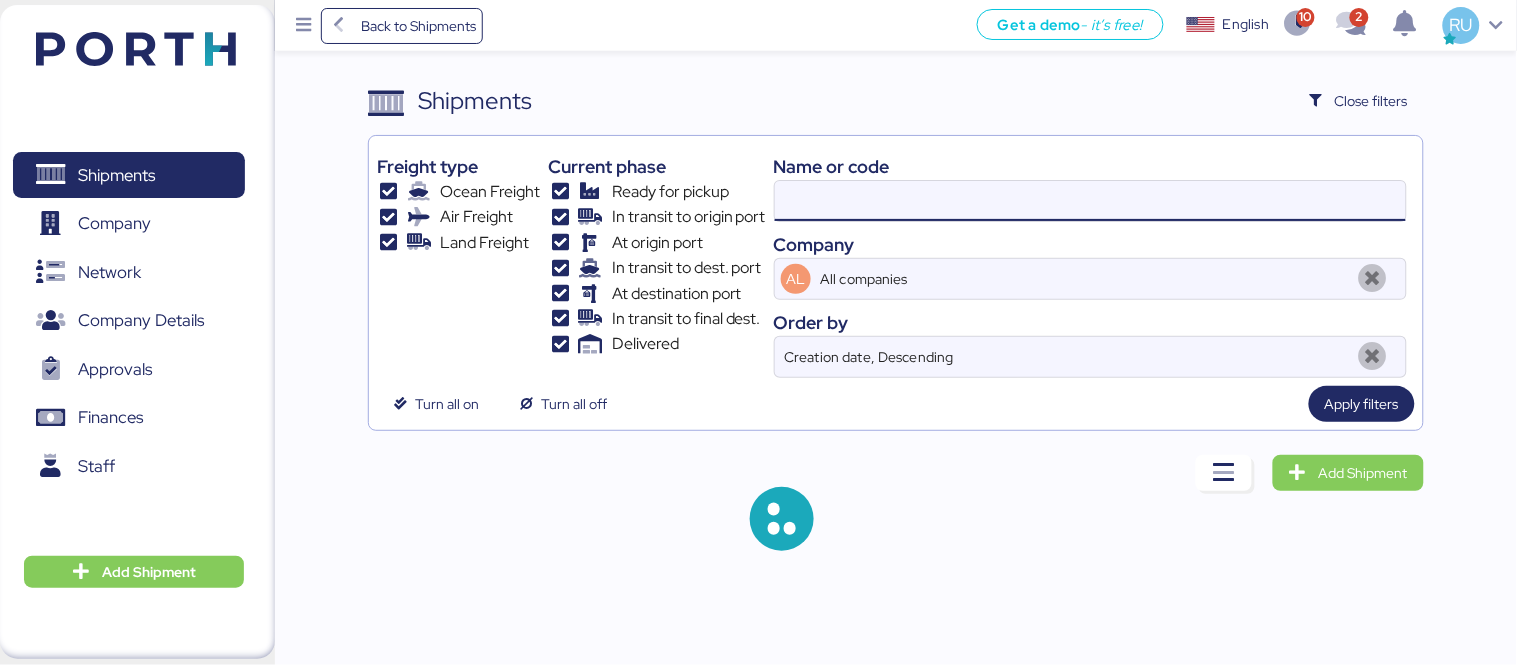 paste on "255703625" 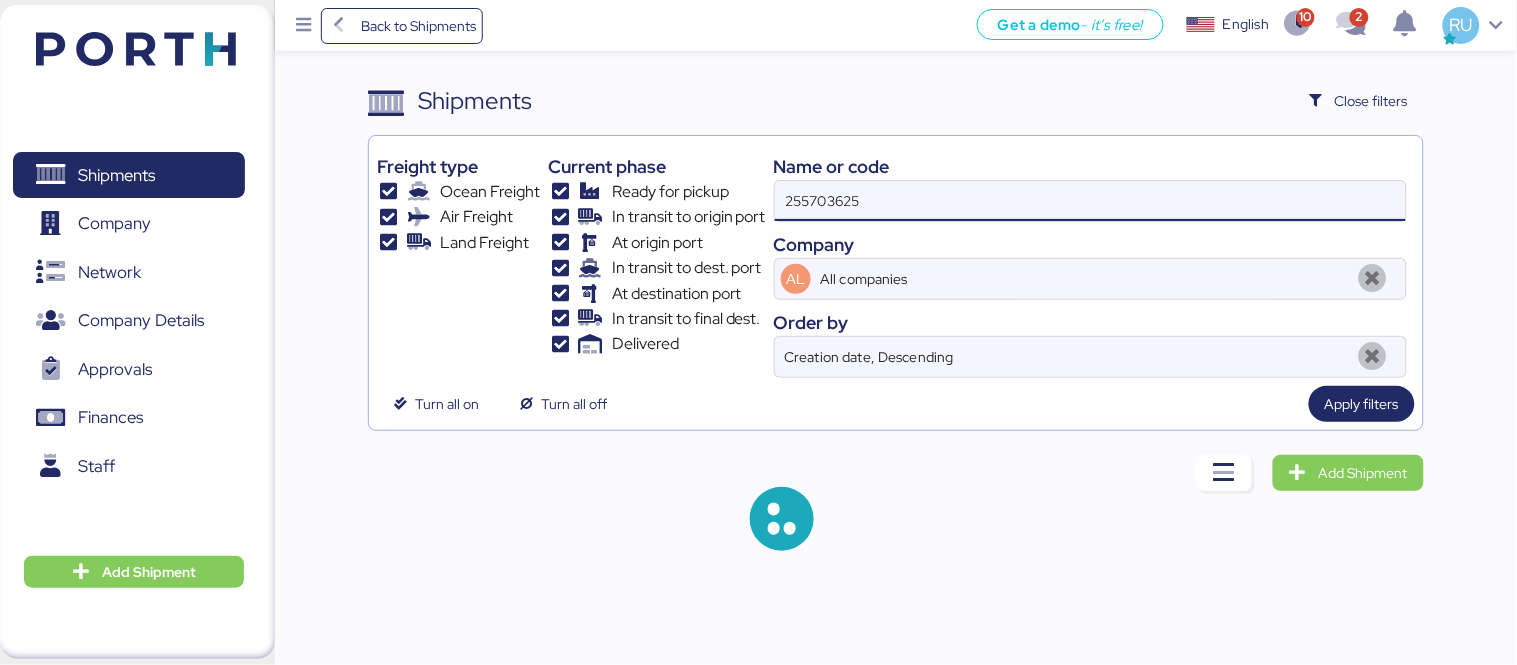 type on "255703625" 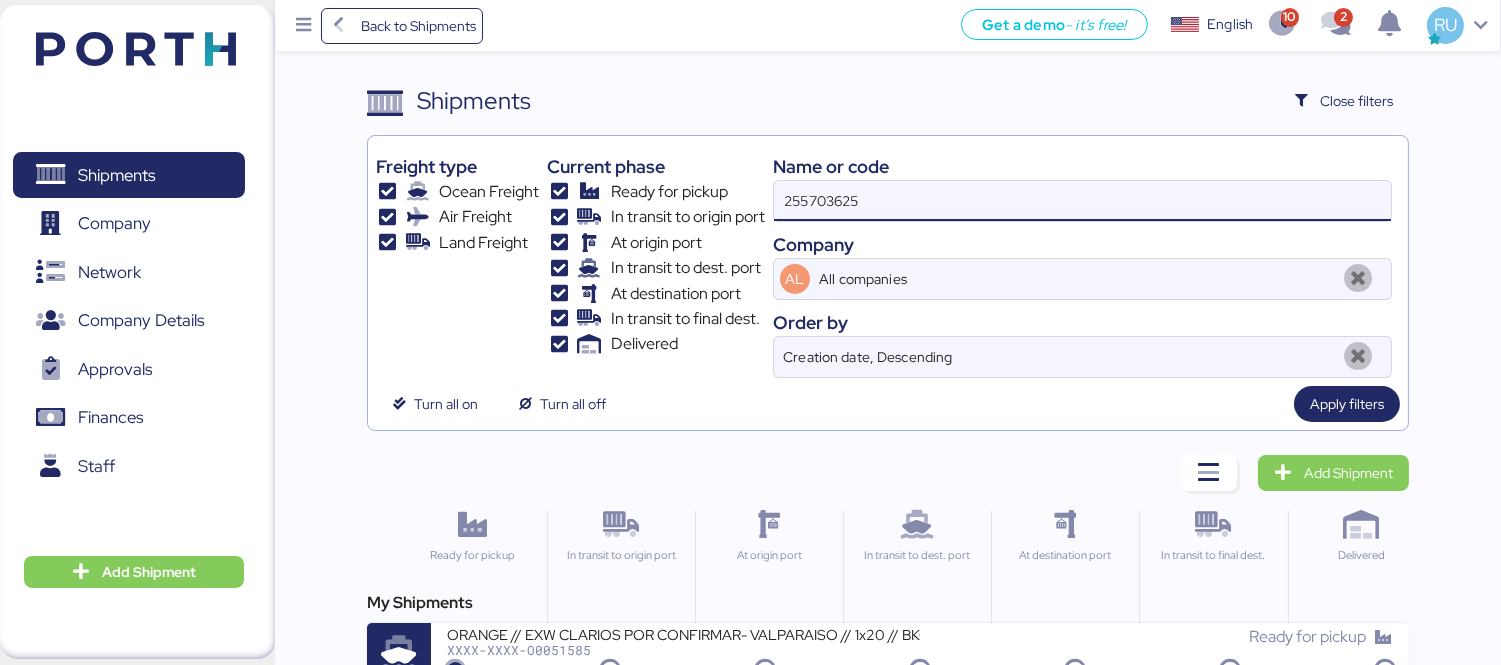 scroll, scrollTop: 37, scrollLeft: 0, axis: vertical 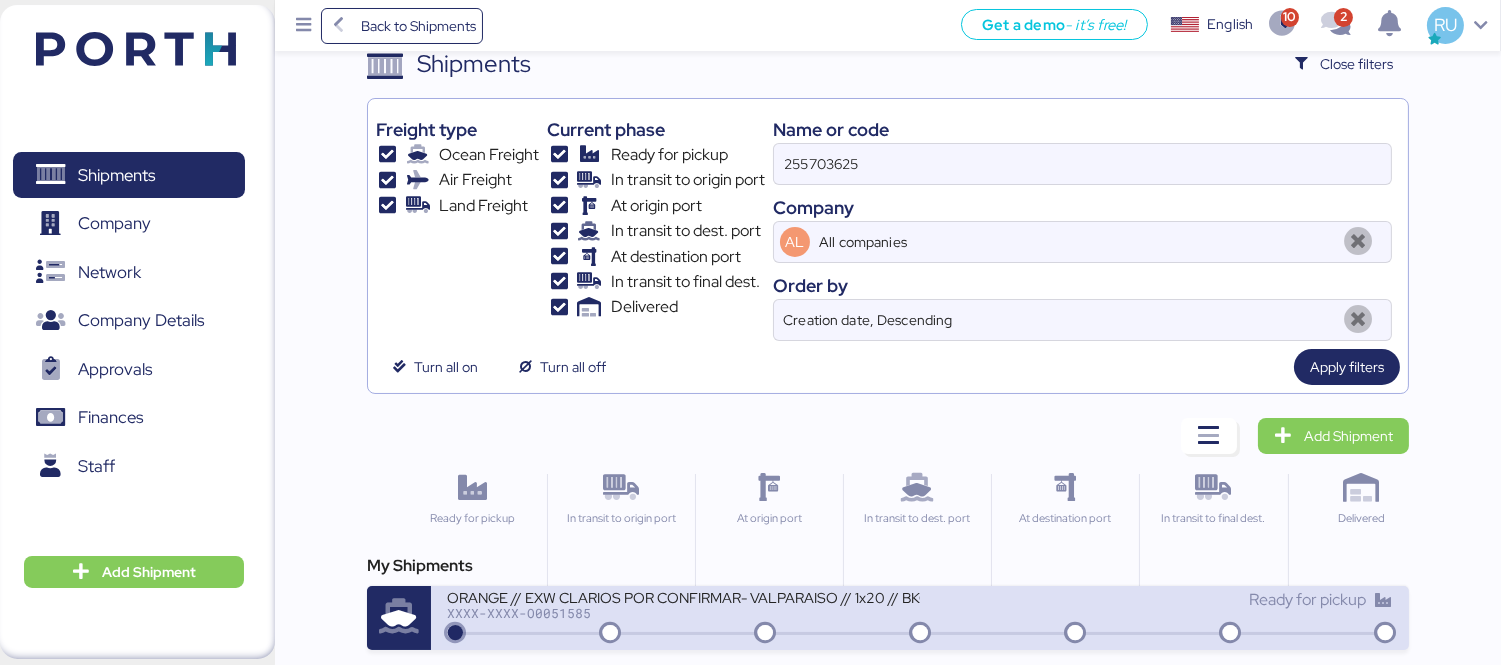 click on "ORANGE // EXW CLARIOS POR CONFIRMAR- VALPARAISO // 1x20 // BKG HAPAG 32894753 - maersk 255703625 XXXX-XXXX-O0051585" at bounding box center (683, 609) 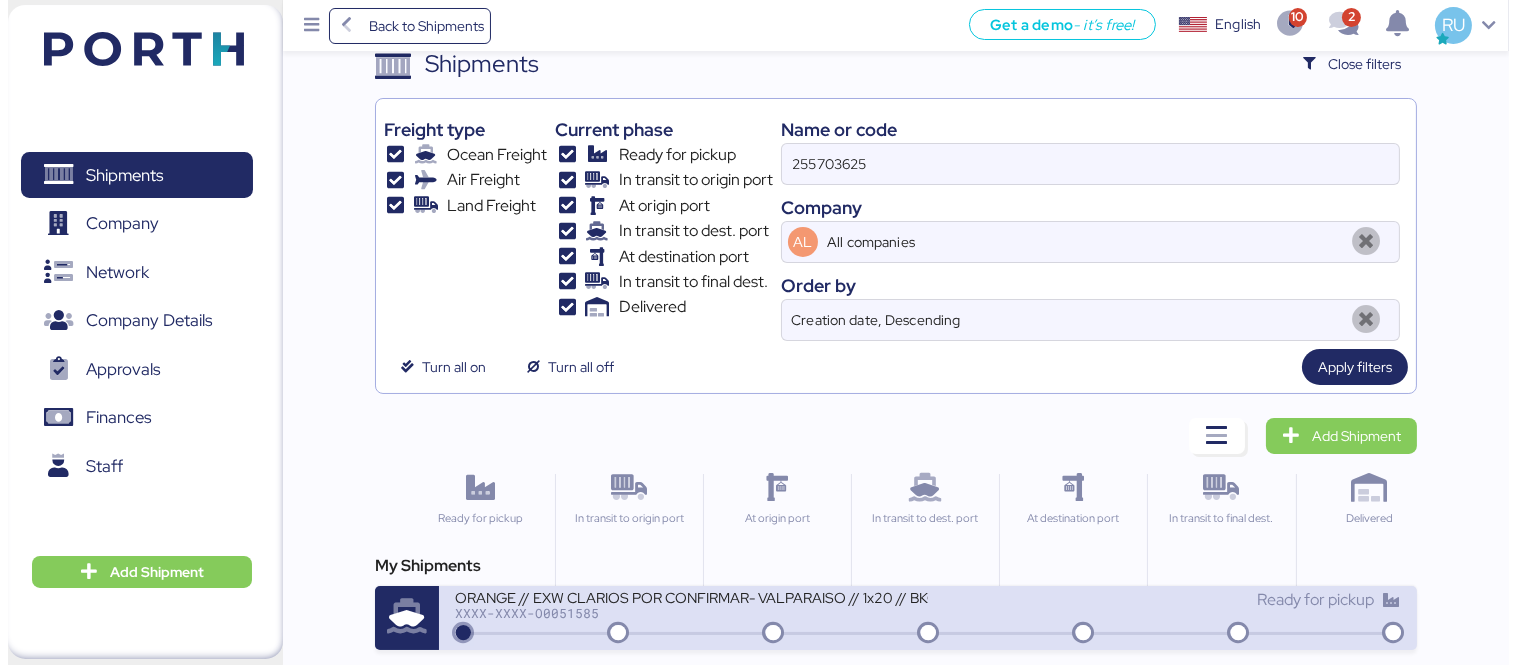 scroll, scrollTop: 0, scrollLeft: 0, axis: both 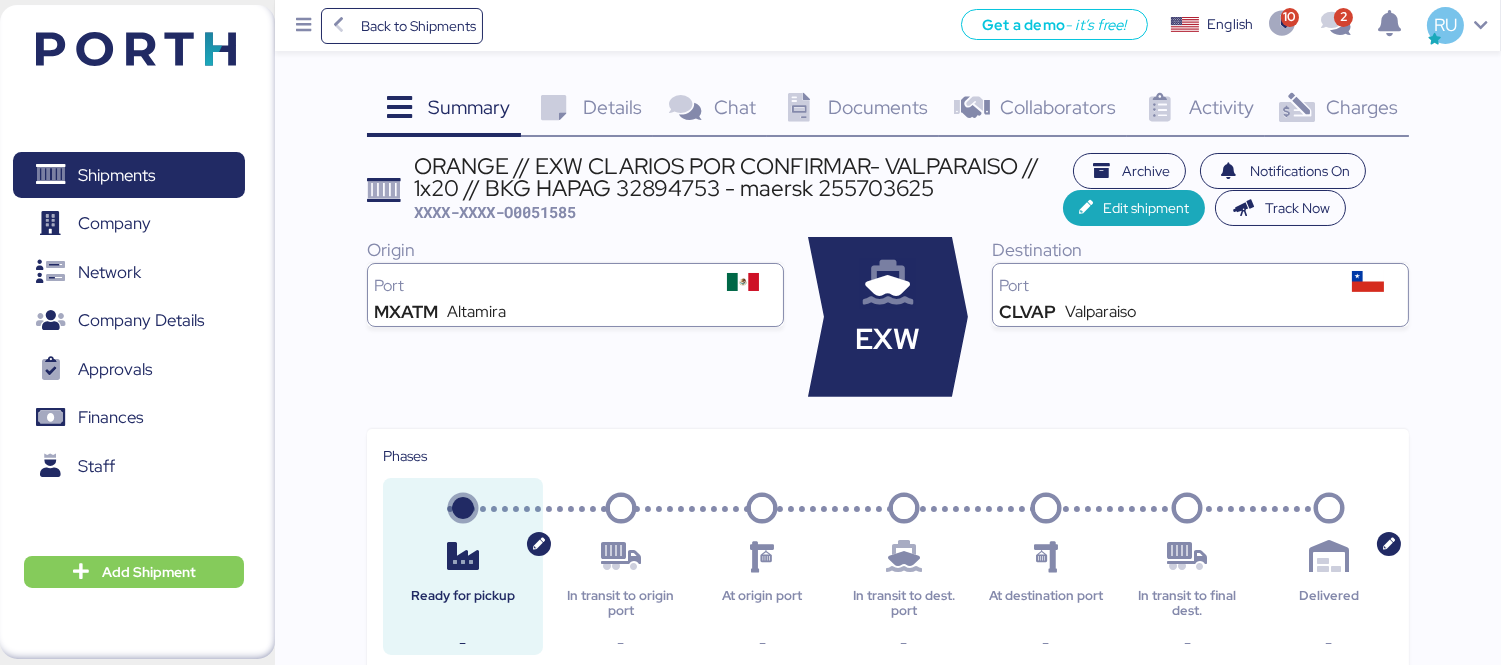 click at bounding box center [1297, 108] 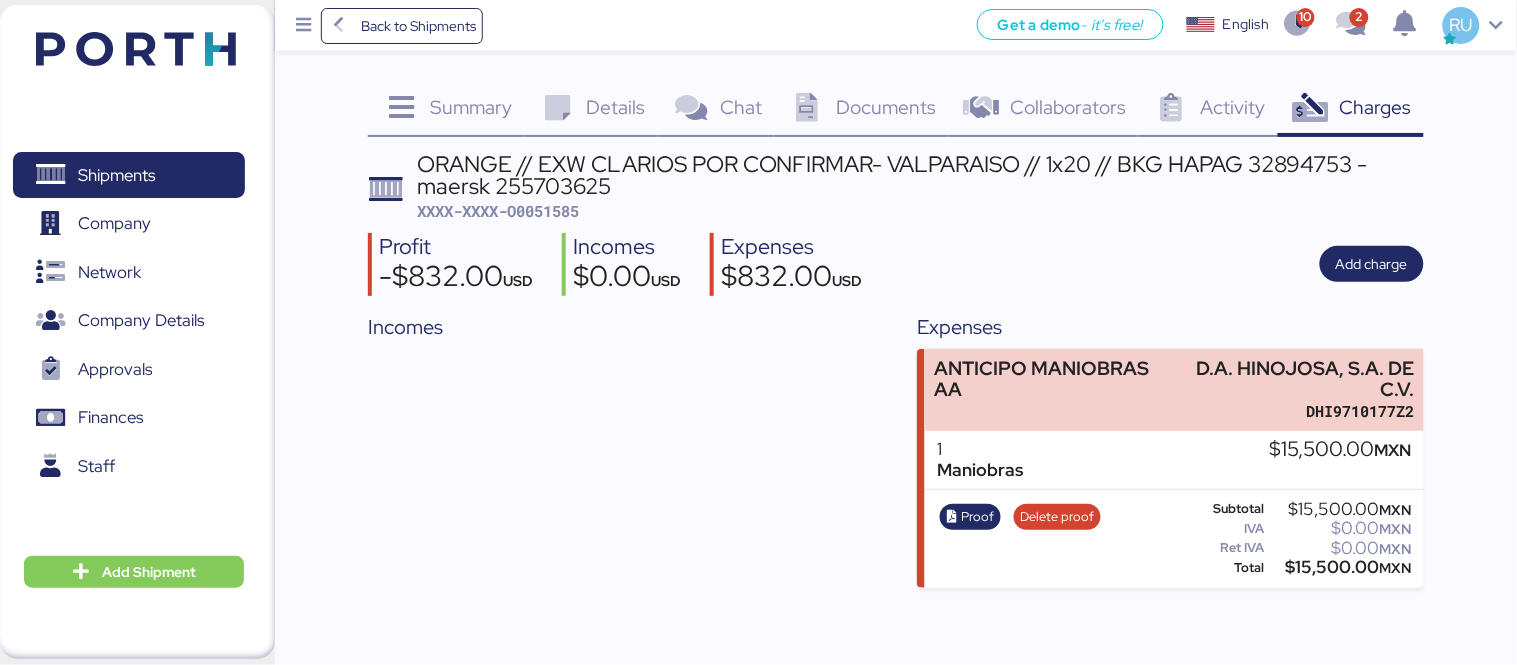 click on "XXXX-XXXX-O0051585" at bounding box center [498, 211] 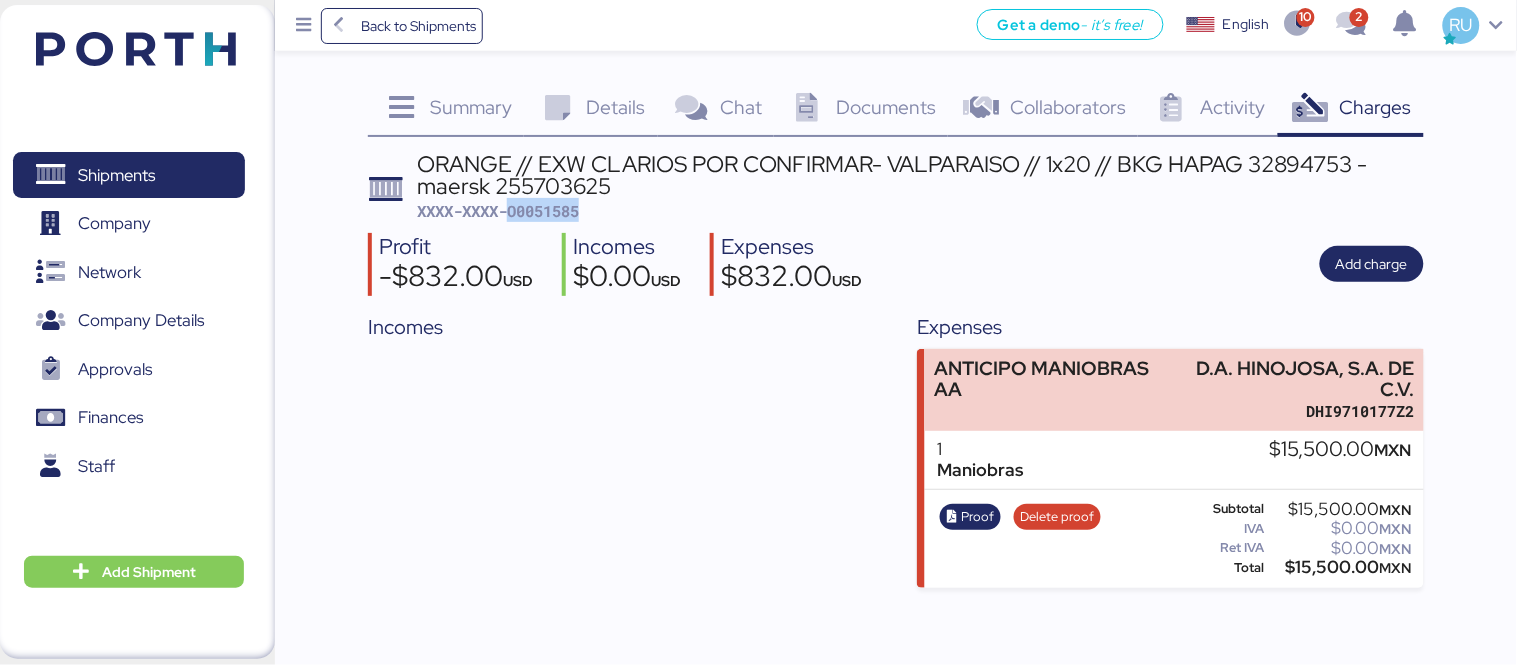 click on "XXXX-XXXX-O0051585" at bounding box center (498, 211) 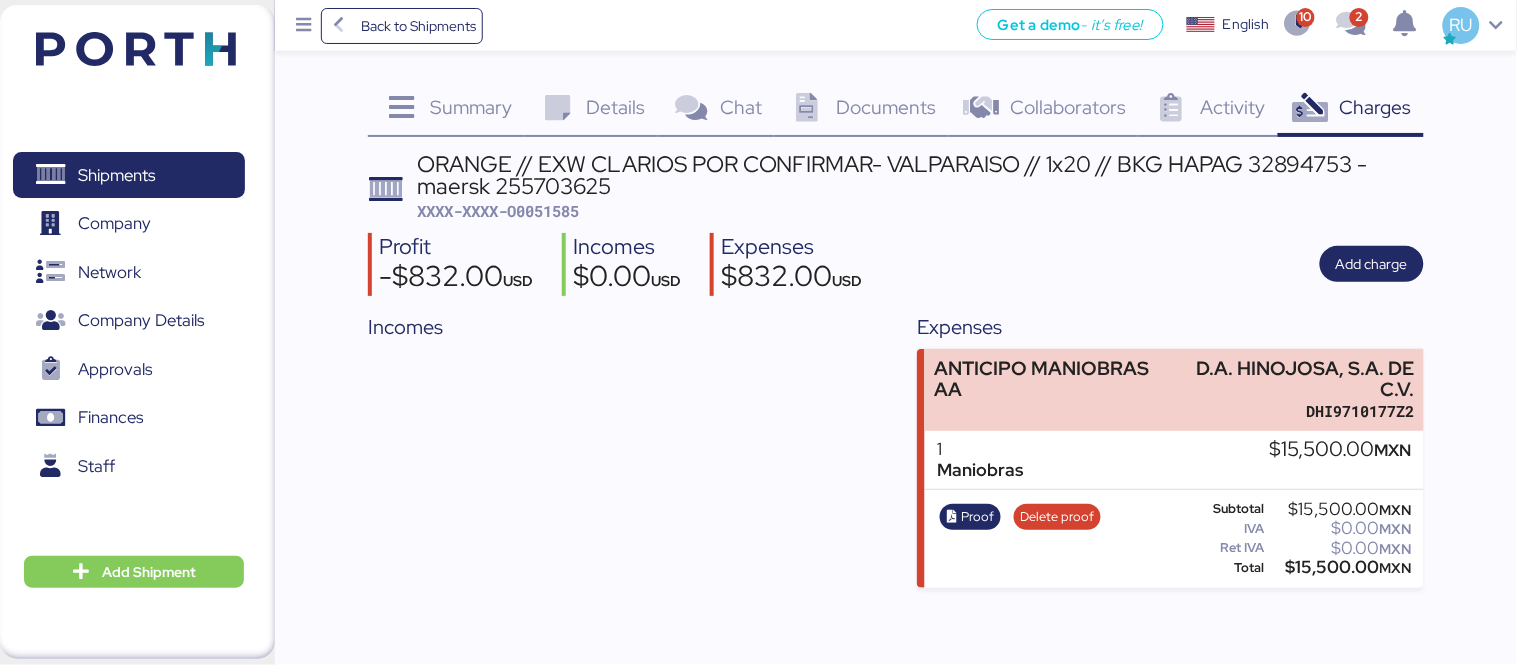 click on "ORANGE // EXW CLARIOS POR CONFIRMAR- VALPARAISO // 1x20 // BKG HAPAG 32894753 - maersk 255703625 XXXX-XXXX-O0051585 Profit -$832.00  USD Incomes $0.00  USD Expenses $832.00  USD Add charge Incomes Expenses ANTICIPO MANIOBRAS AA  D.A. HINOJOSA, S.A. DE C.V. DHI9710177Z2 1  Maniobras
$15,500.00  MXN   Proof Delete proof Subtotal
$15,500.00  MXN IVA
$0.00  MXN Ret IVA
$0.00  MXN Total
$15,500.00  MXN" at bounding box center (896, 370) 